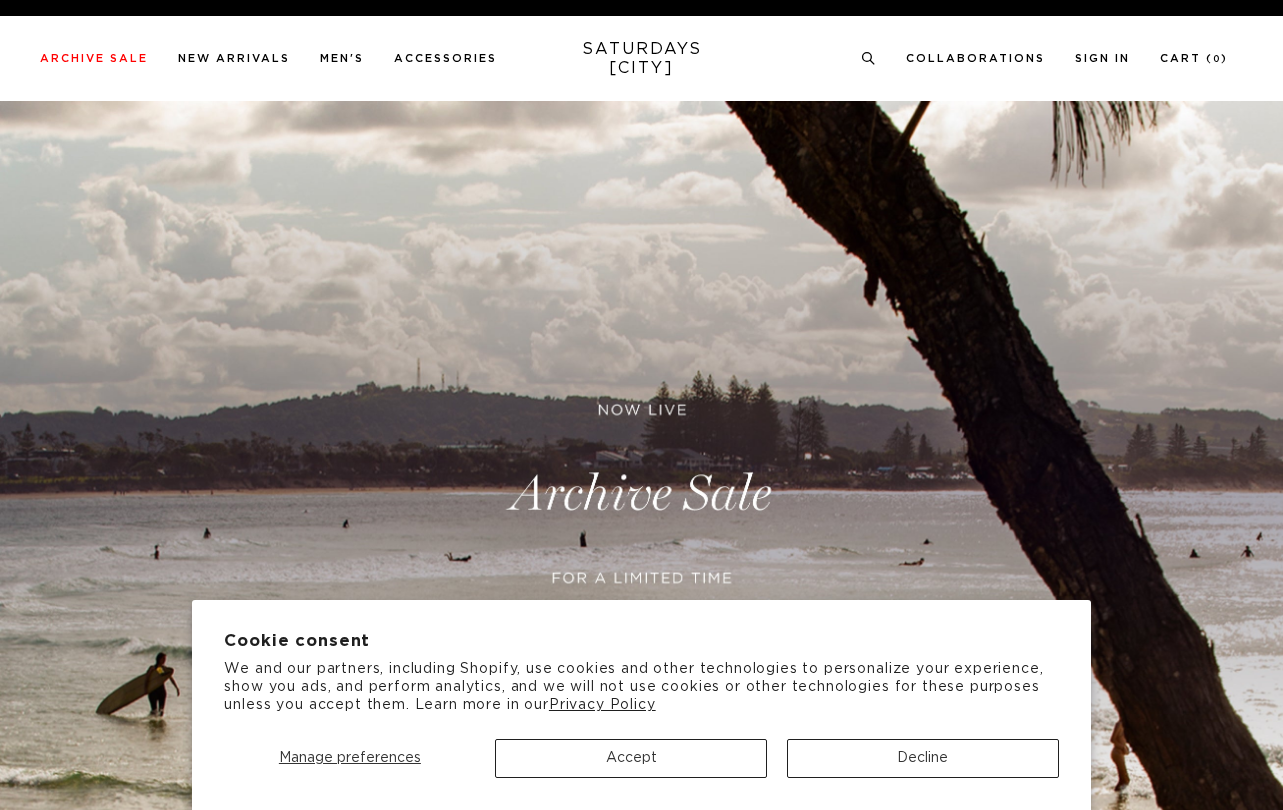 scroll, scrollTop: 0, scrollLeft: 0, axis: both 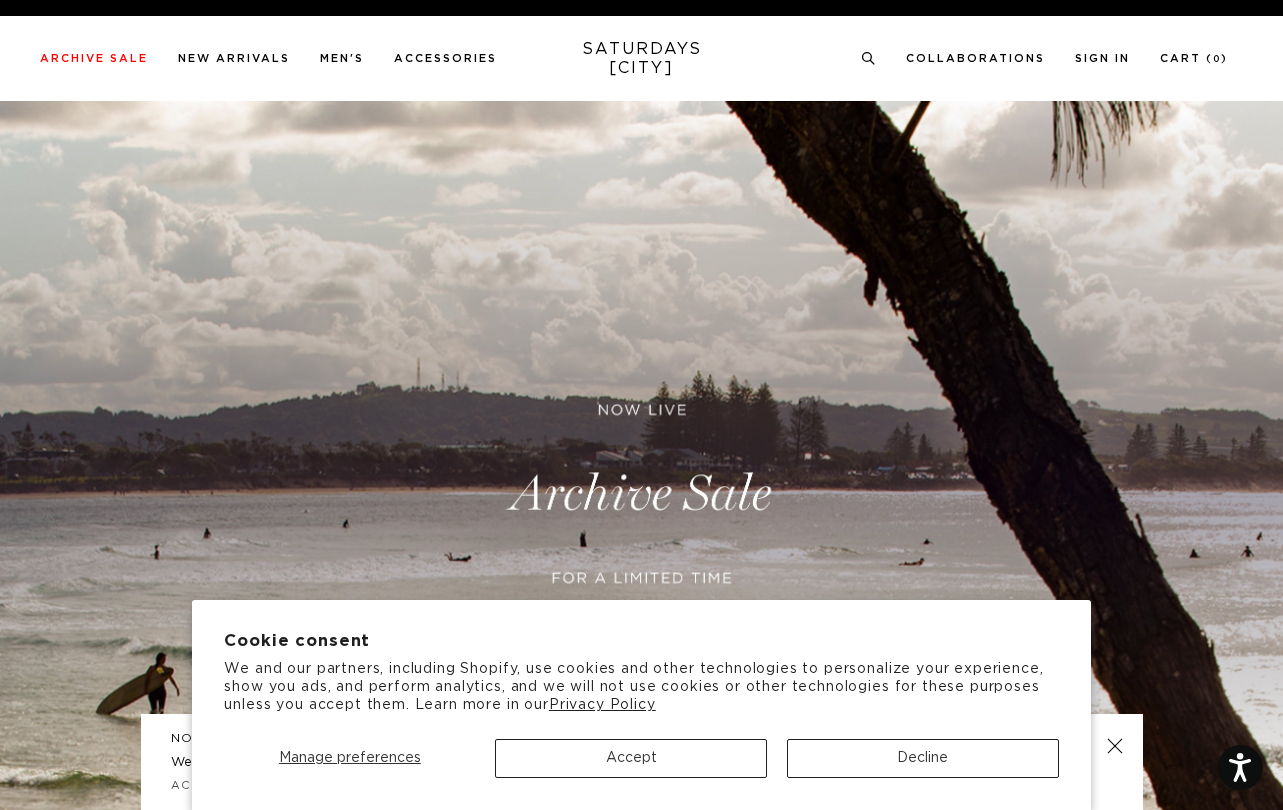 click on "Decline" at bounding box center (923, 758) 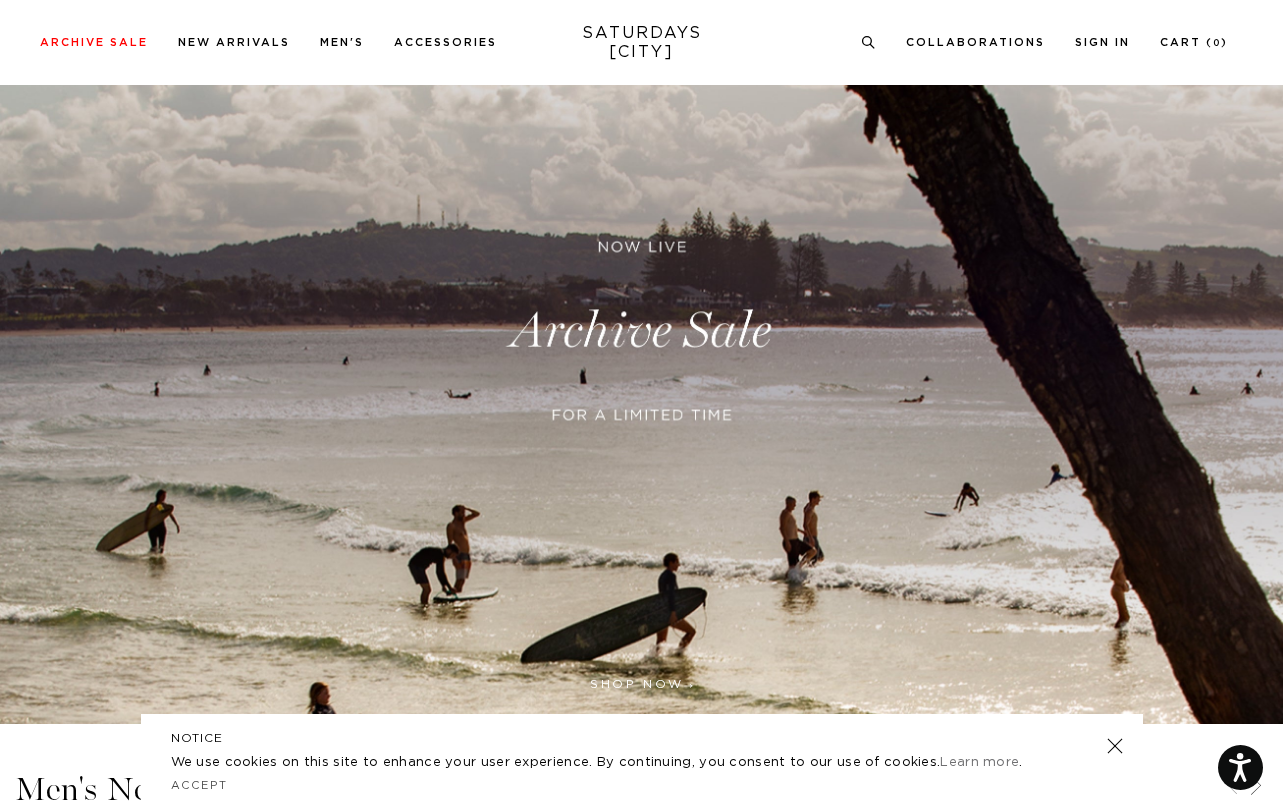 scroll, scrollTop: 227, scrollLeft: 0, axis: vertical 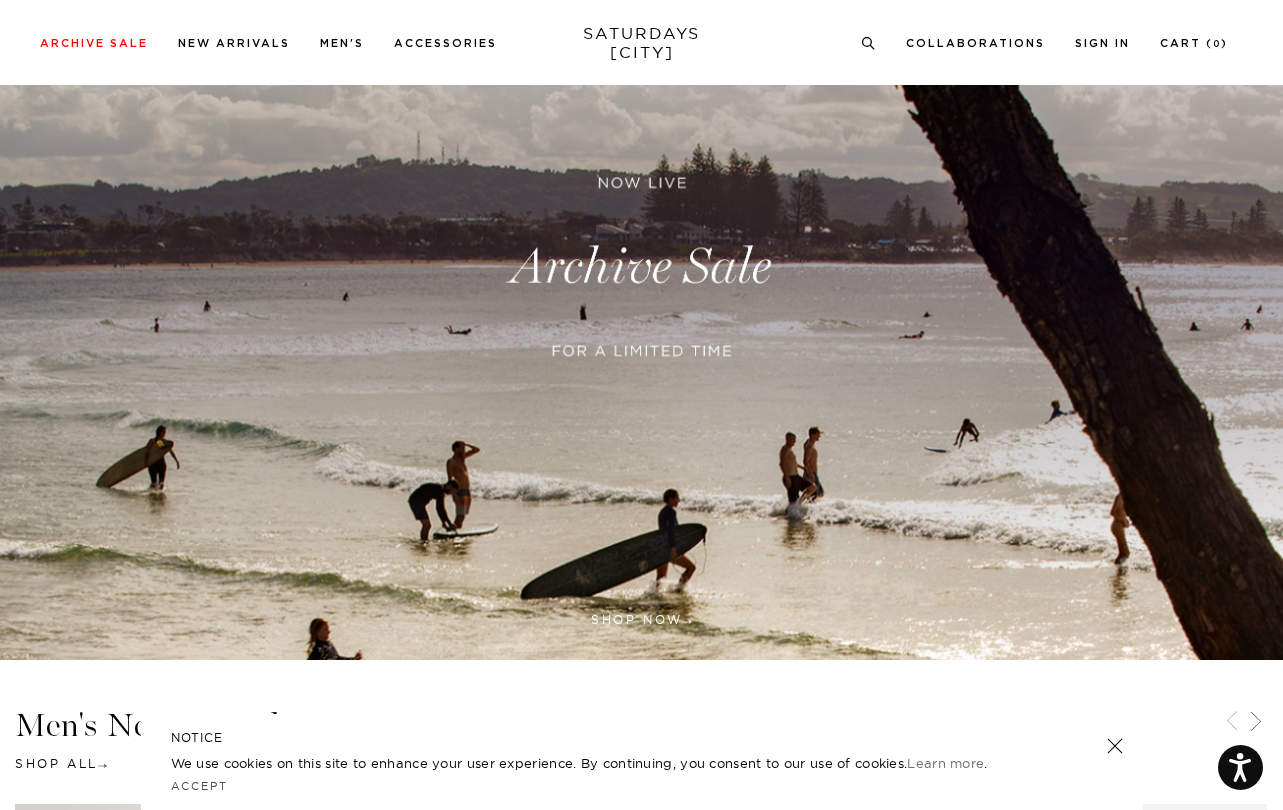 click at bounding box center [1114, 746] 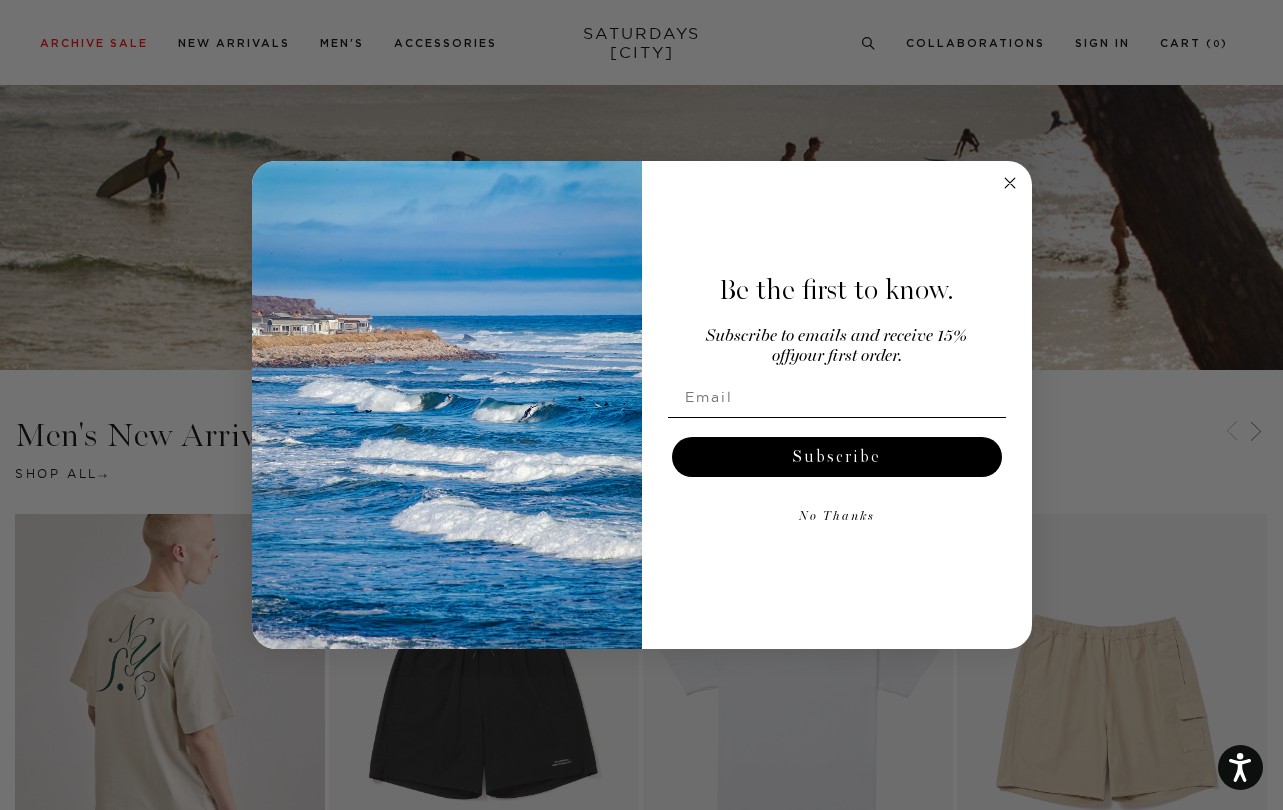 scroll, scrollTop: 558, scrollLeft: 0, axis: vertical 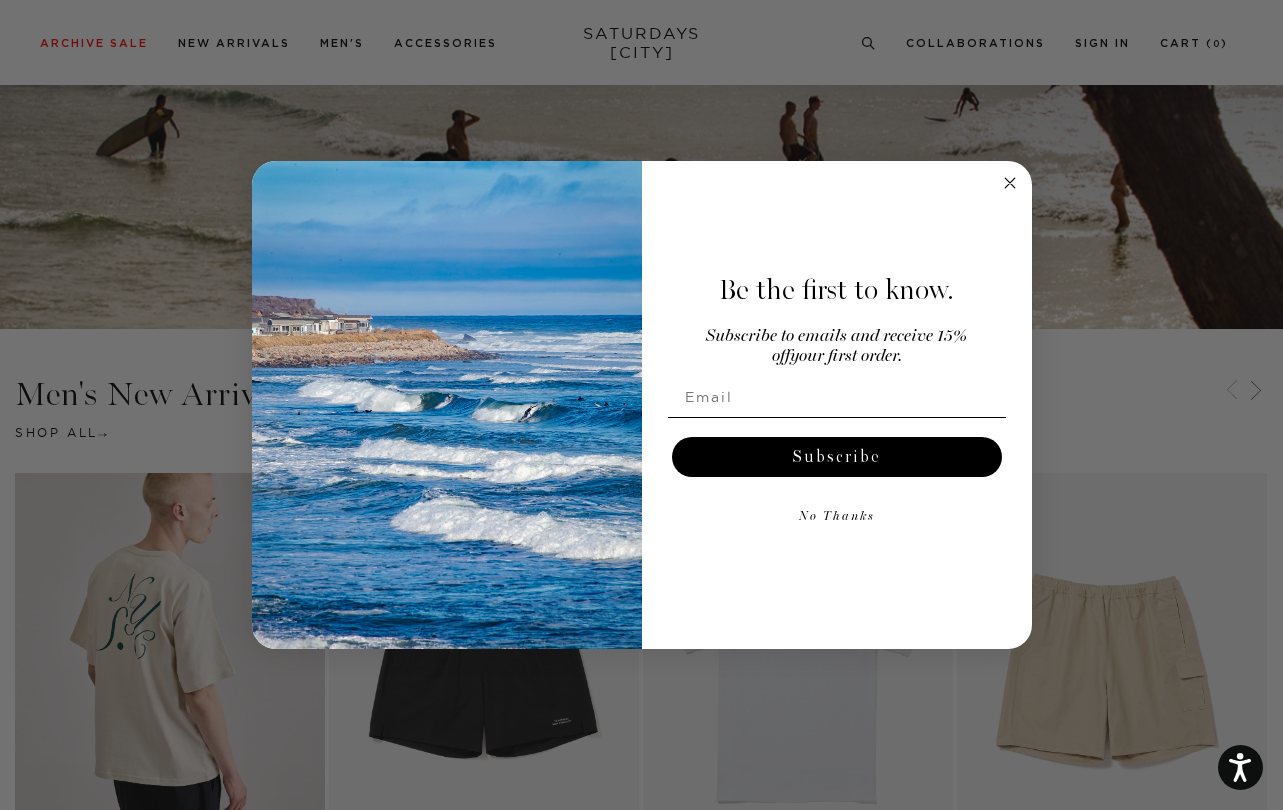 click on "[ACTION] [DIALOG]" at bounding box center [1010, 183] 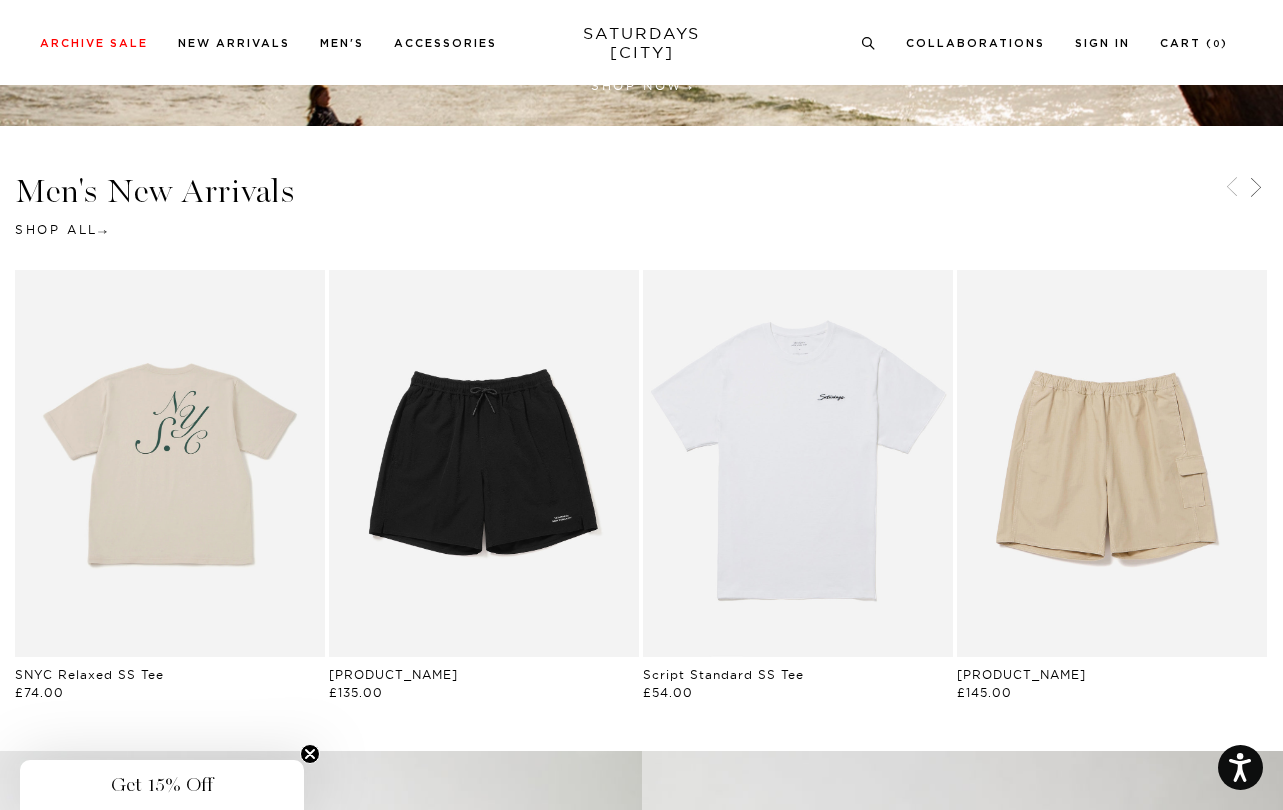 scroll, scrollTop: 764, scrollLeft: 0, axis: vertical 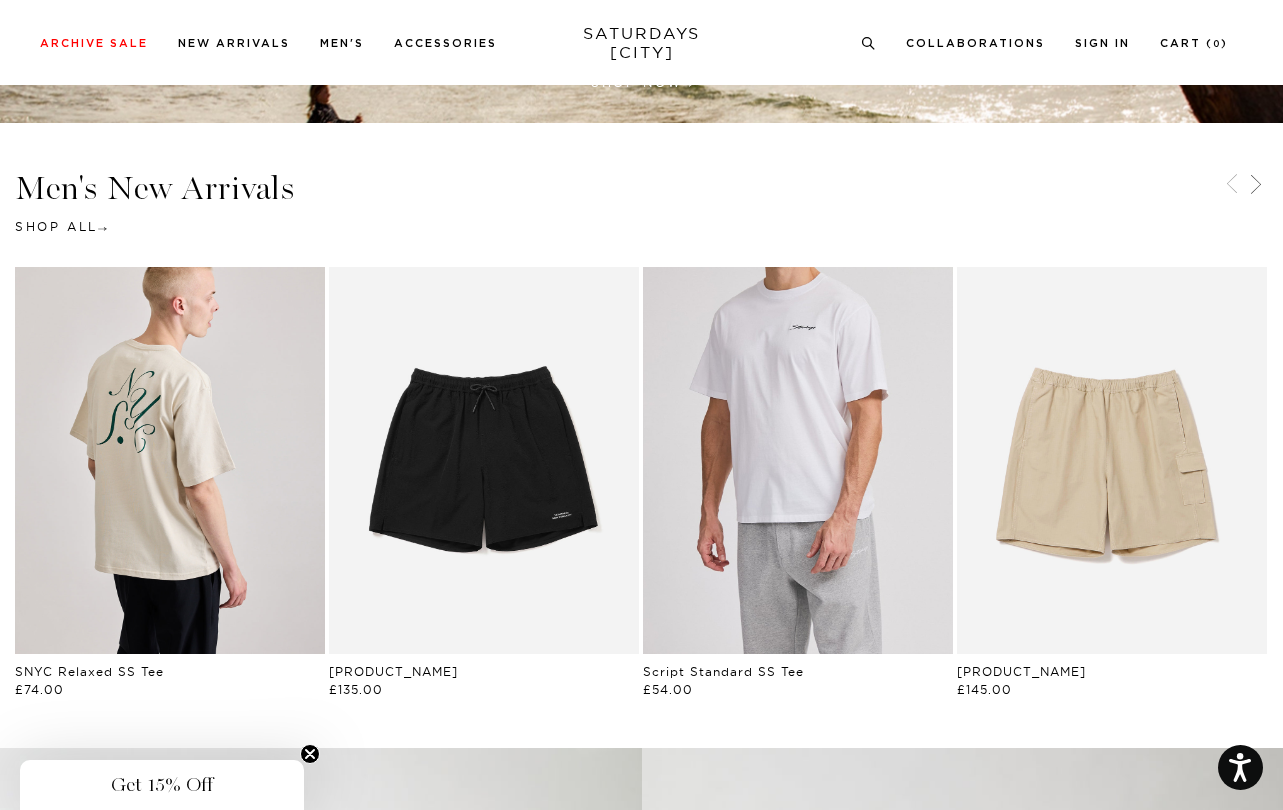 click at bounding box center [798, 461] 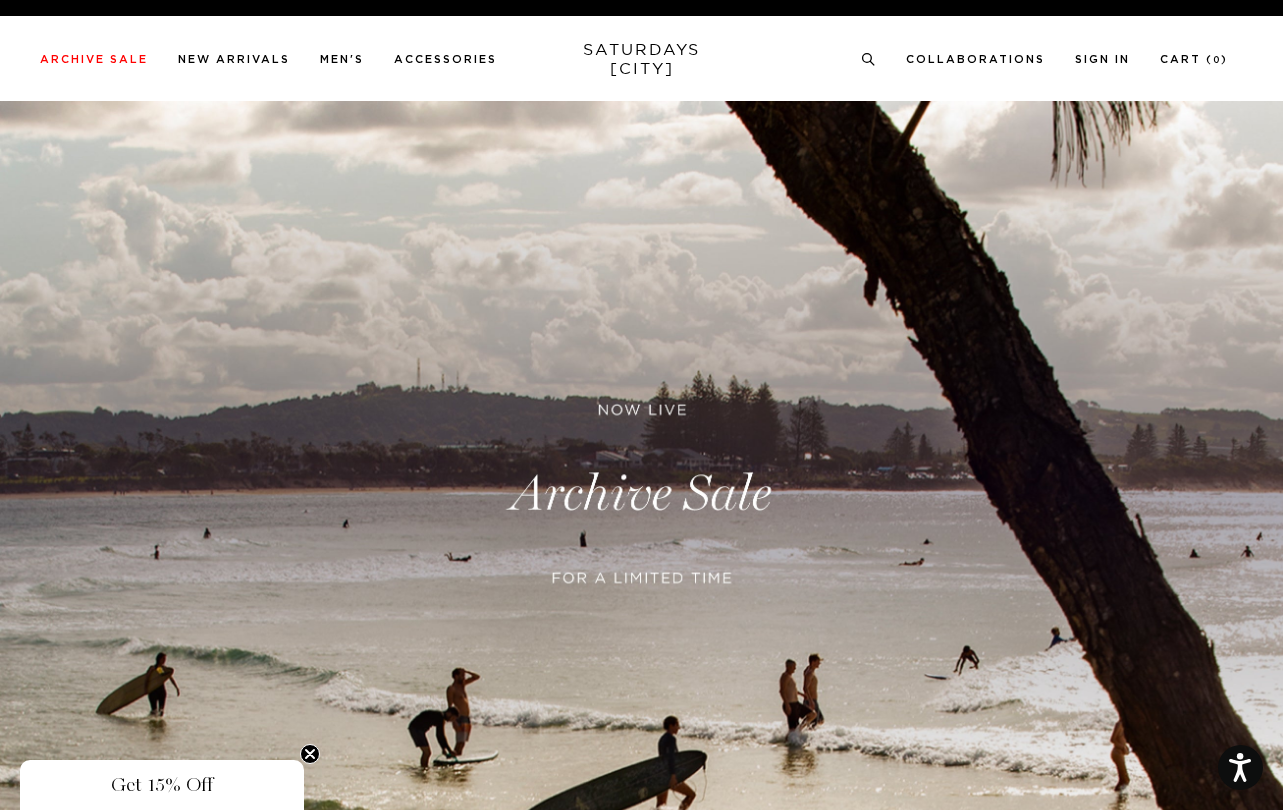 scroll, scrollTop: 0, scrollLeft: 0, axis: both 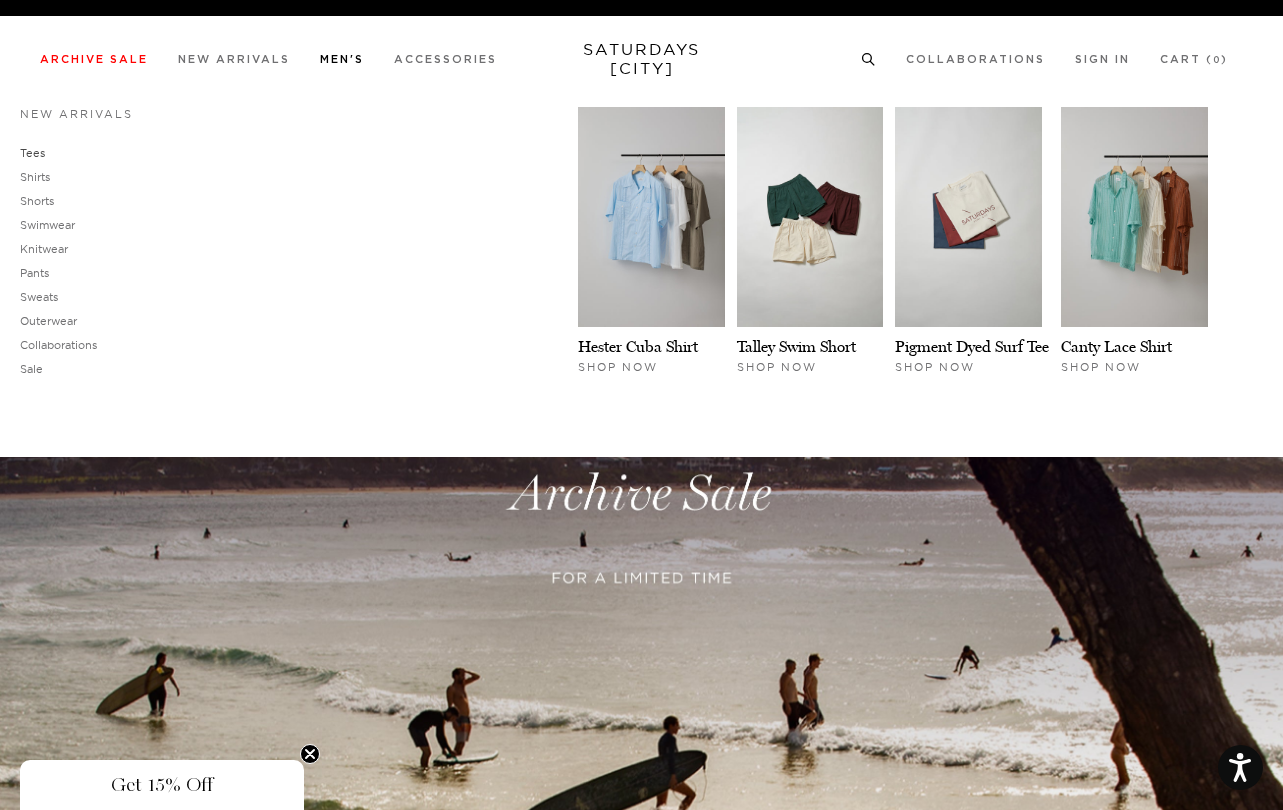 click on "Tees" at bounding box center (32, 153) 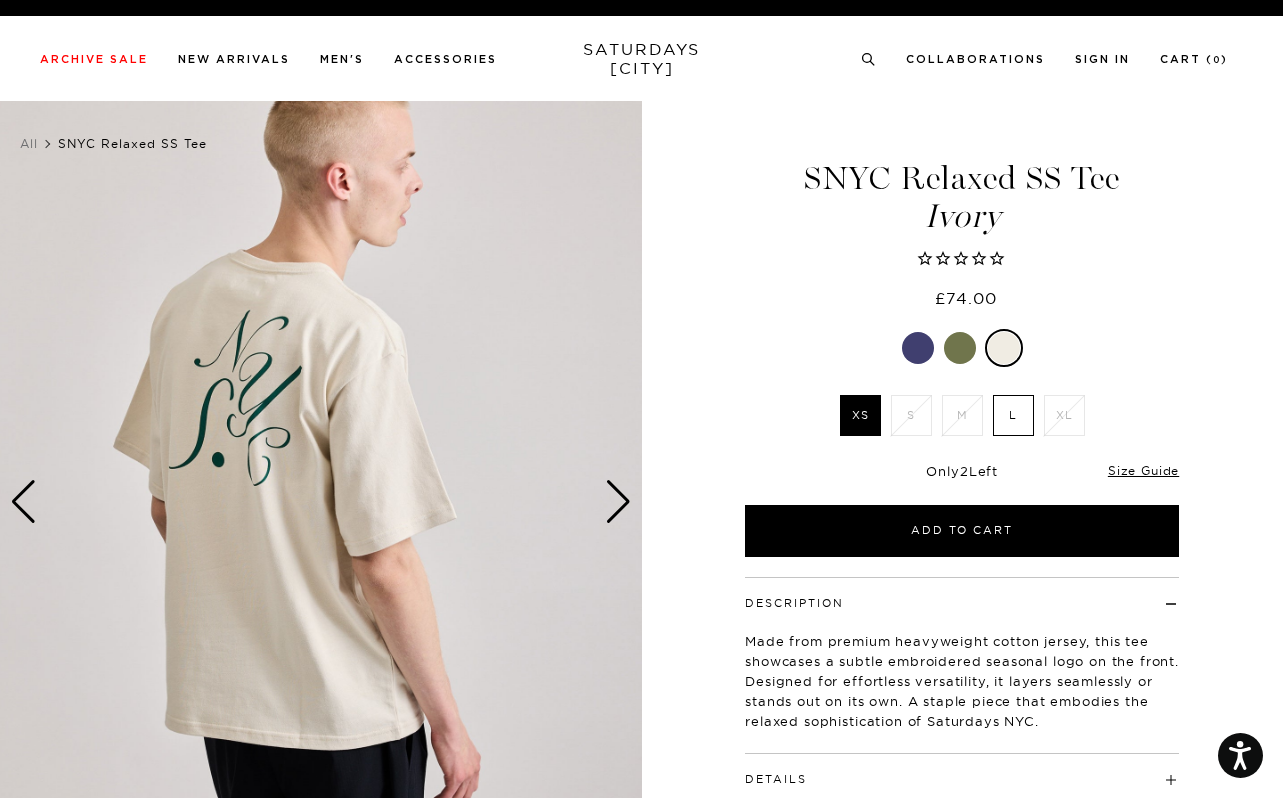 scroll, scrollTop: 0, scrollLeft: 0, axis: both 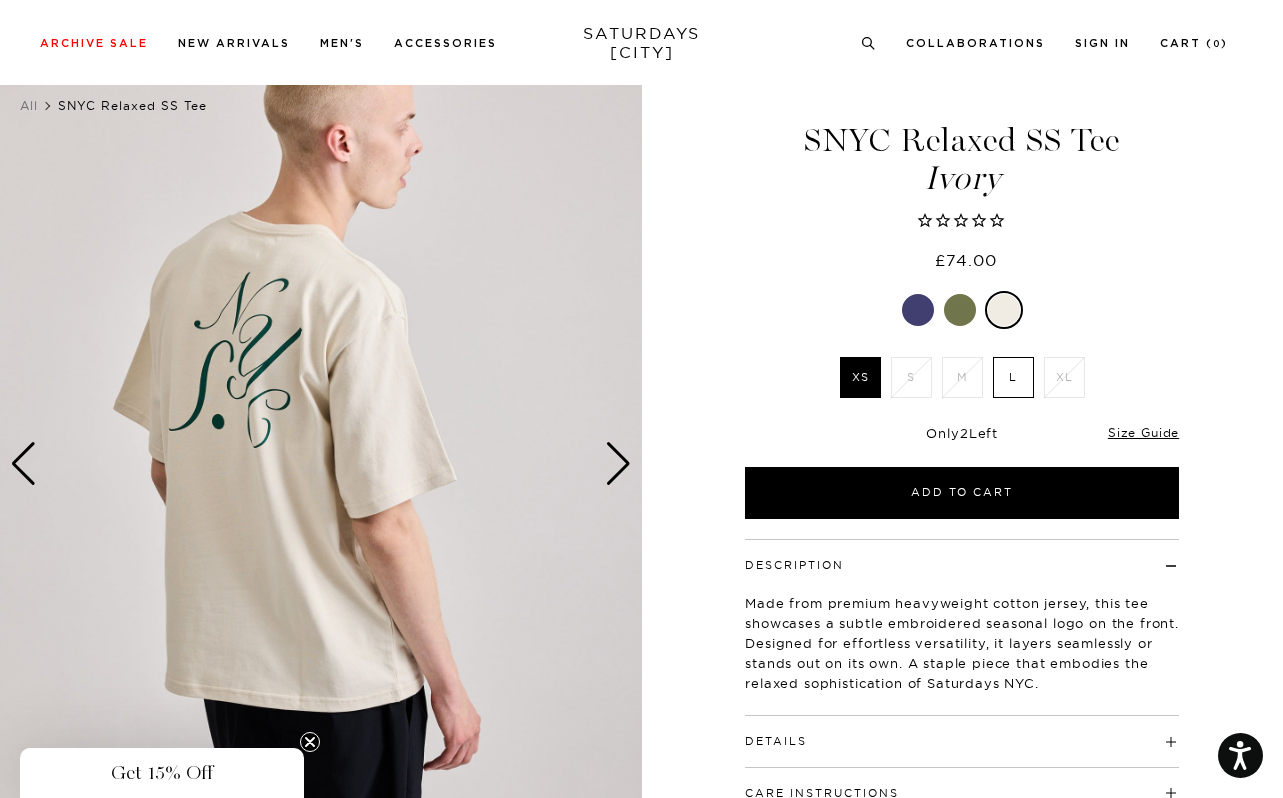 click at bounding box center (618, 464) 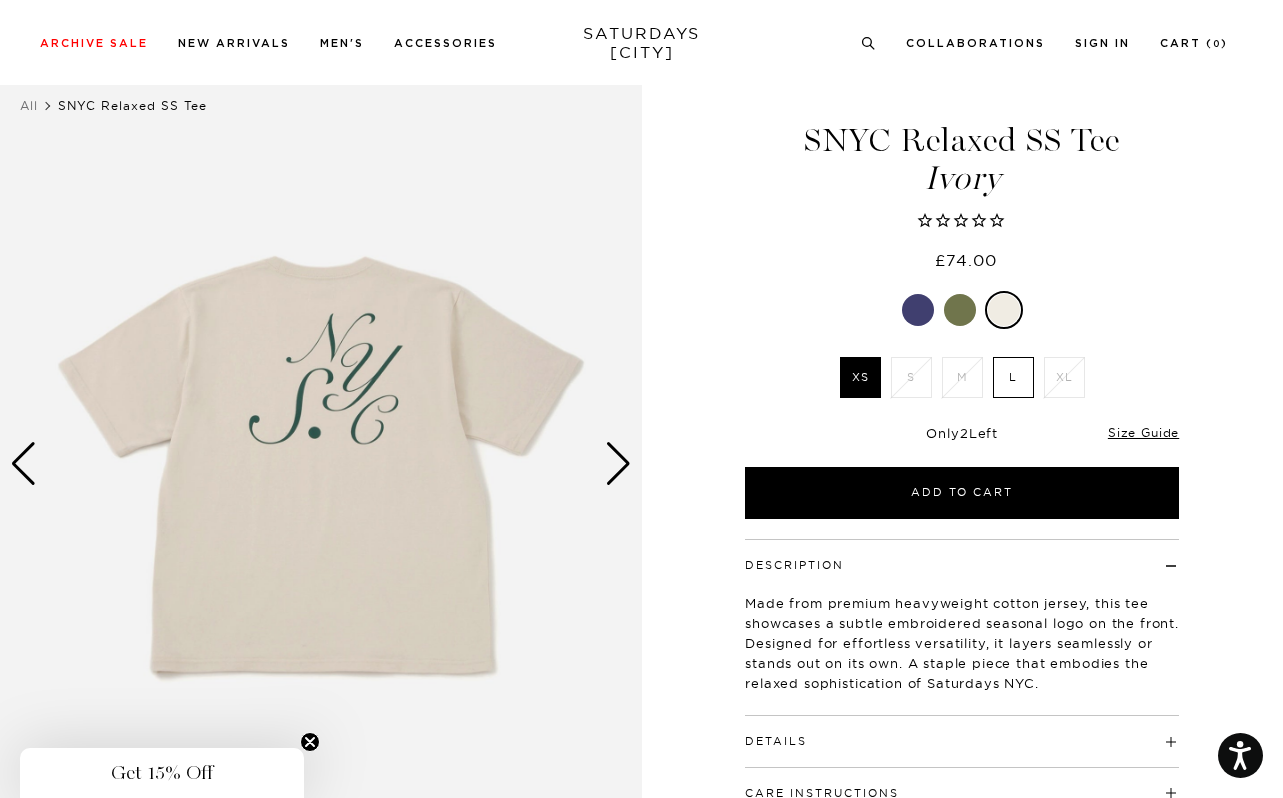 click at bounding box center [321, 464] 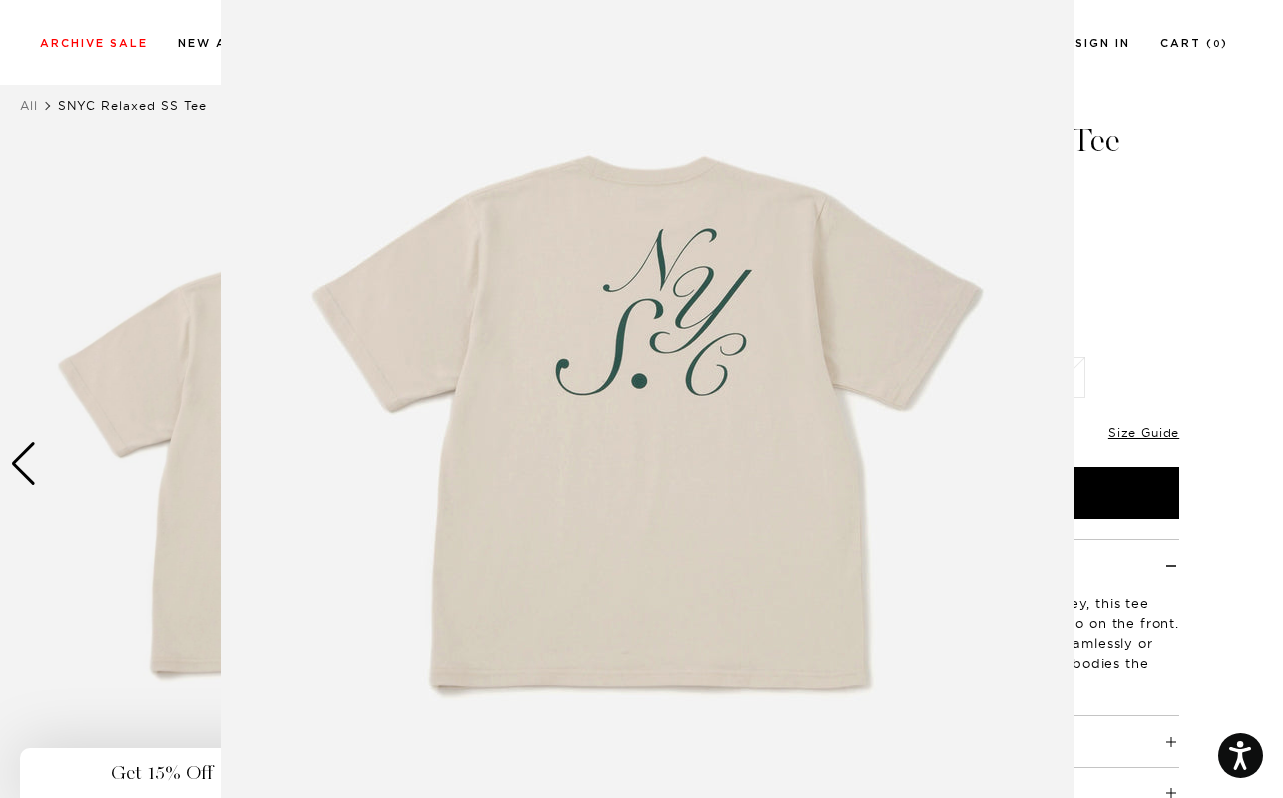 scroll, scrollTop: 90, scrollLeft: 0, axis: vertical 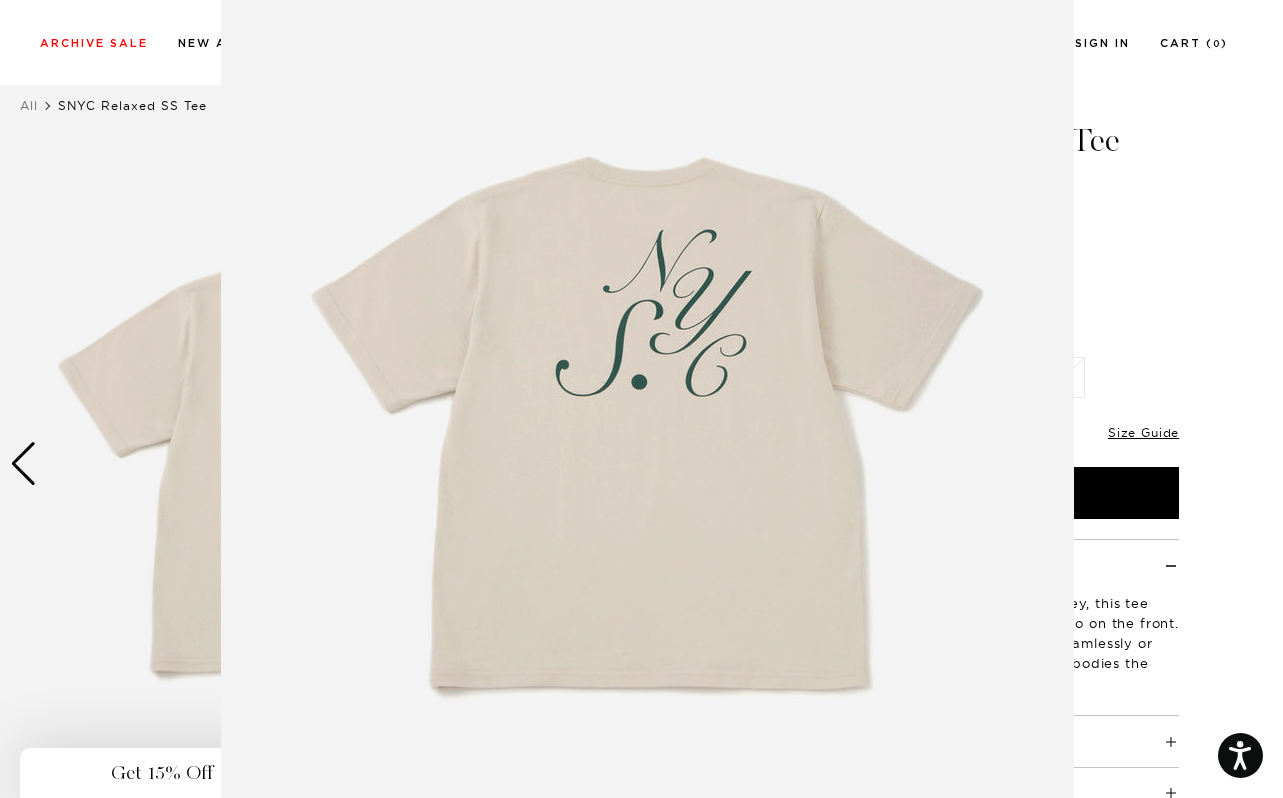 click at bounding box center [647, 422] 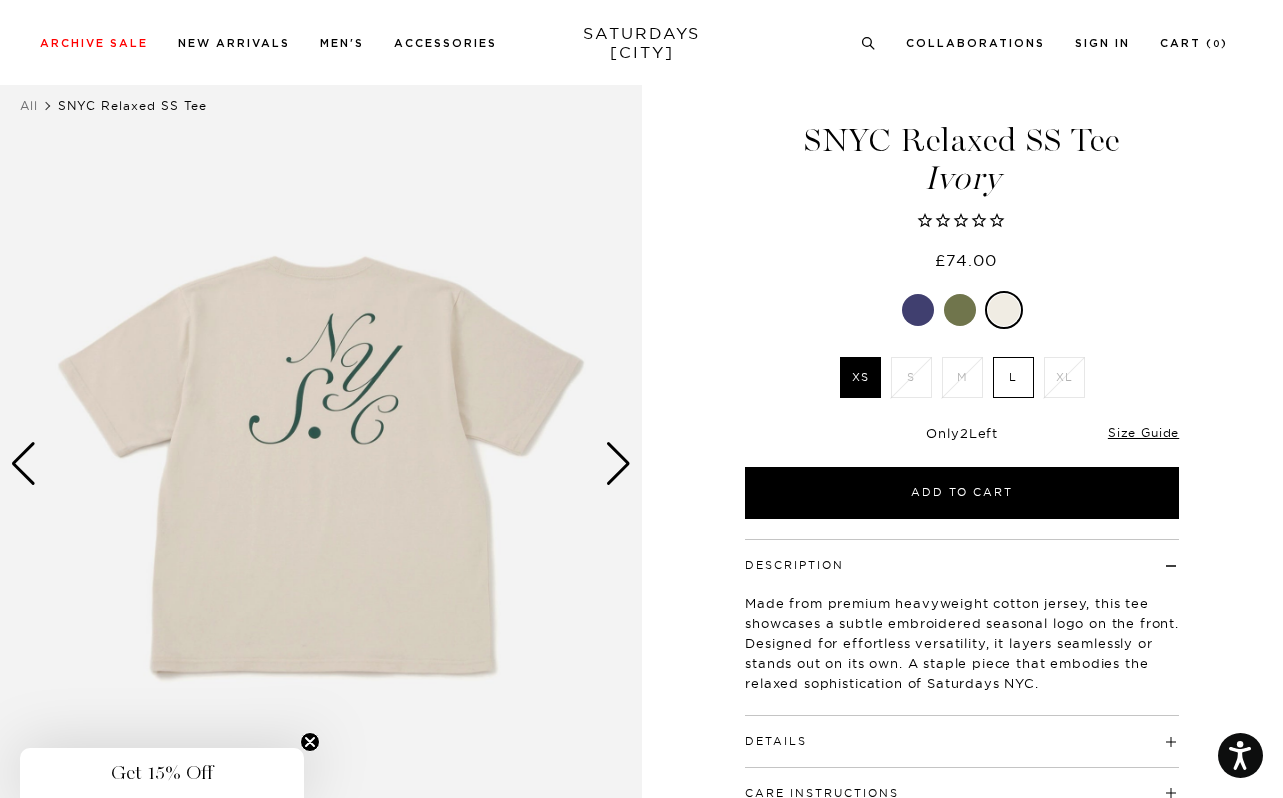 click at bounding box center (618, 464) 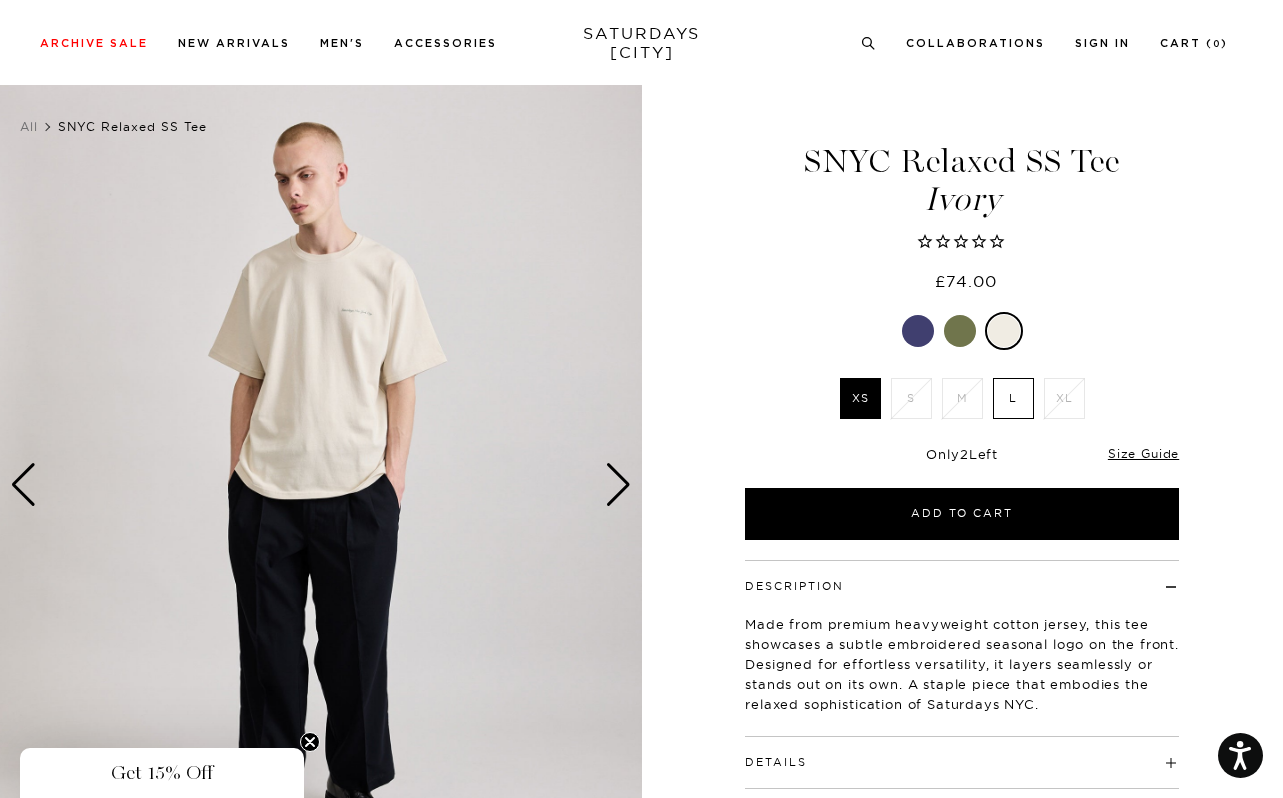 scroll, scrollTop: 14, scrollLeft: 0, axis: vertical 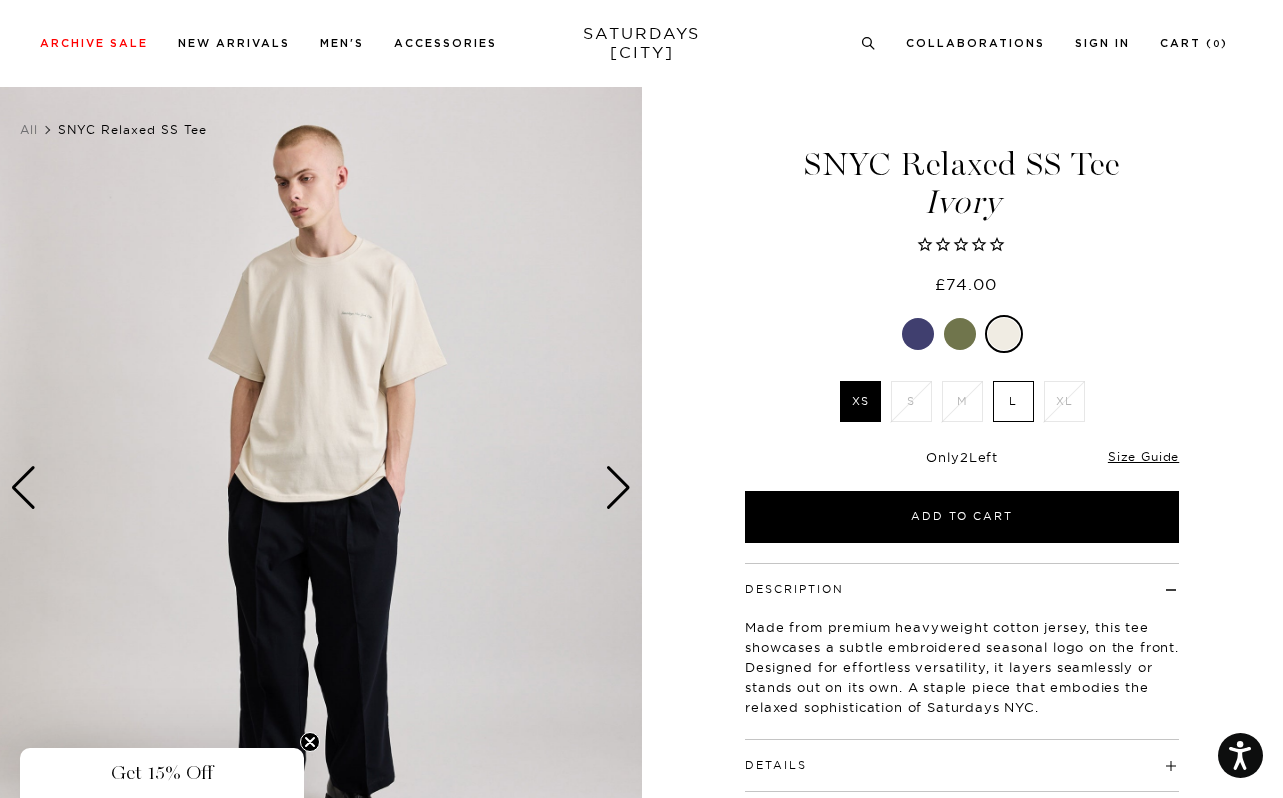 click at bounding box center [321, 488] 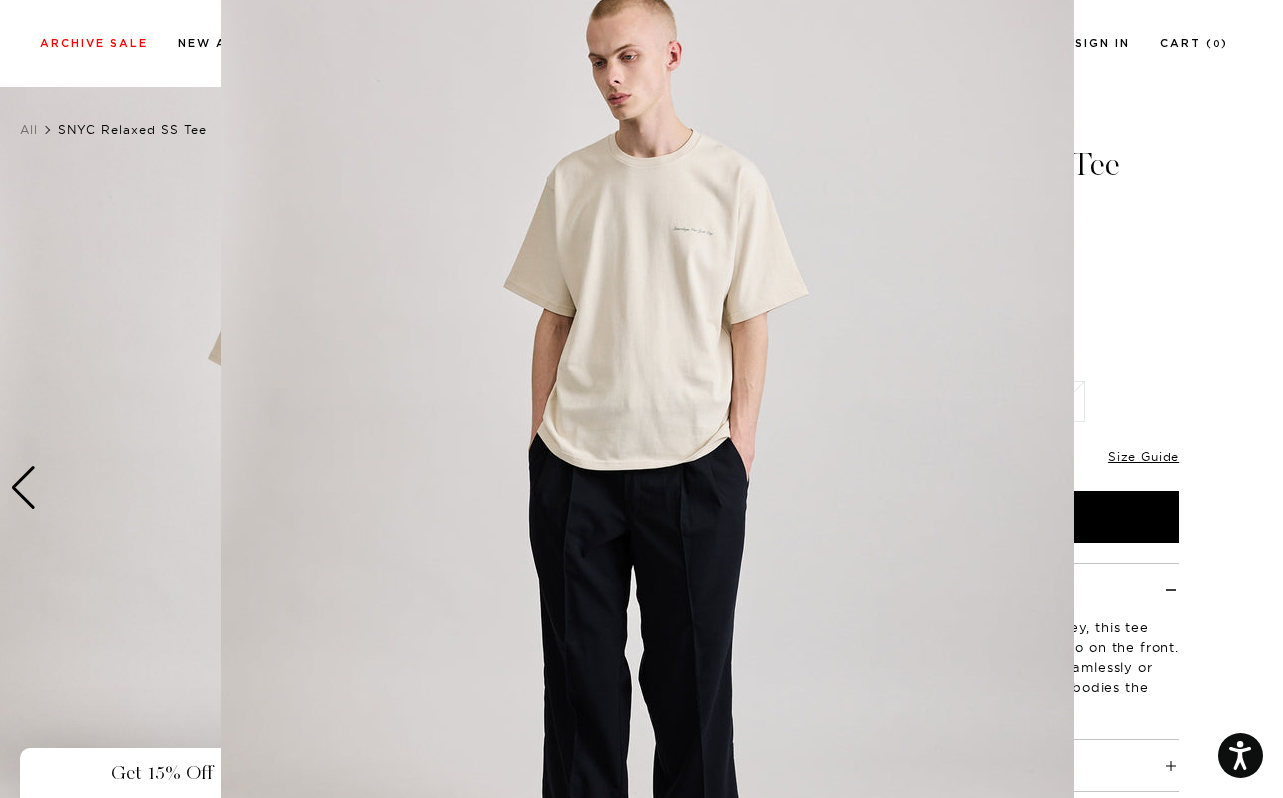 scroll, scrollTop: 61, scrollLeft: 0, axis: vertical 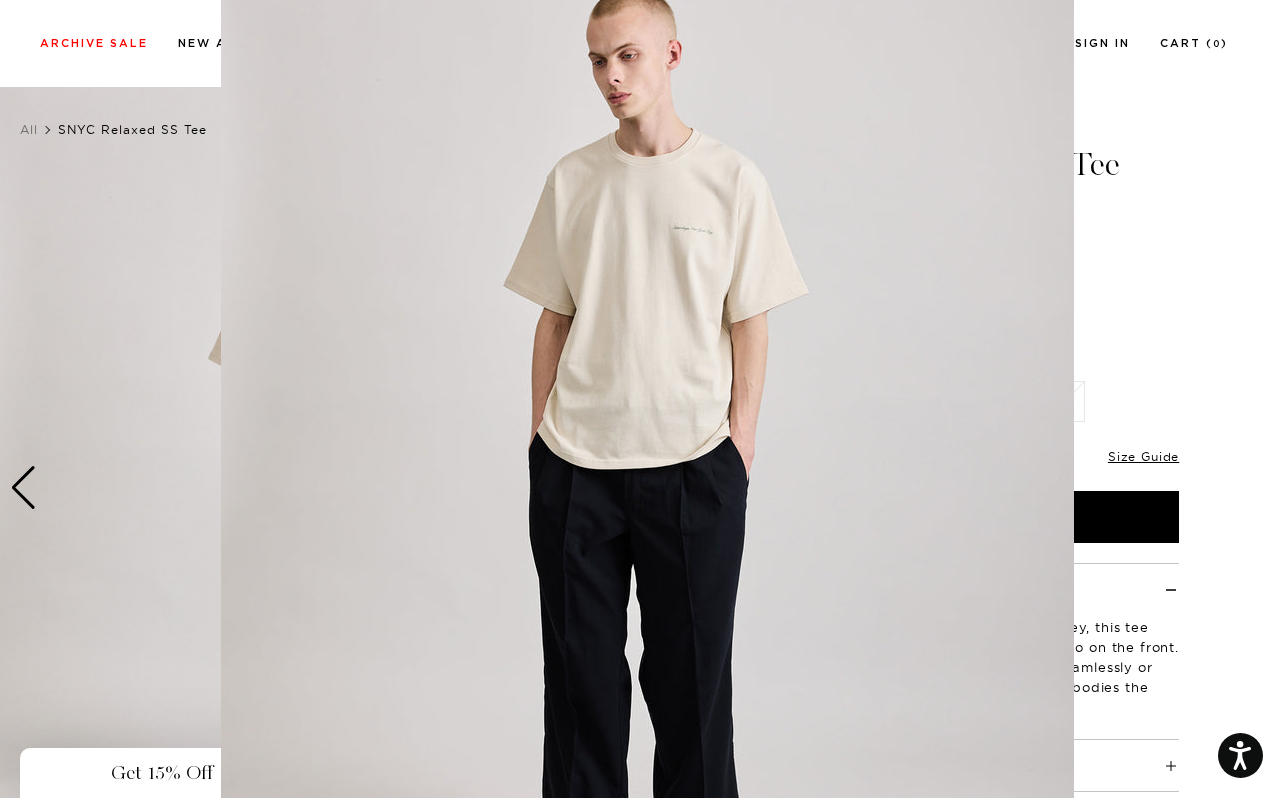 click at bounding box center [647, 451] 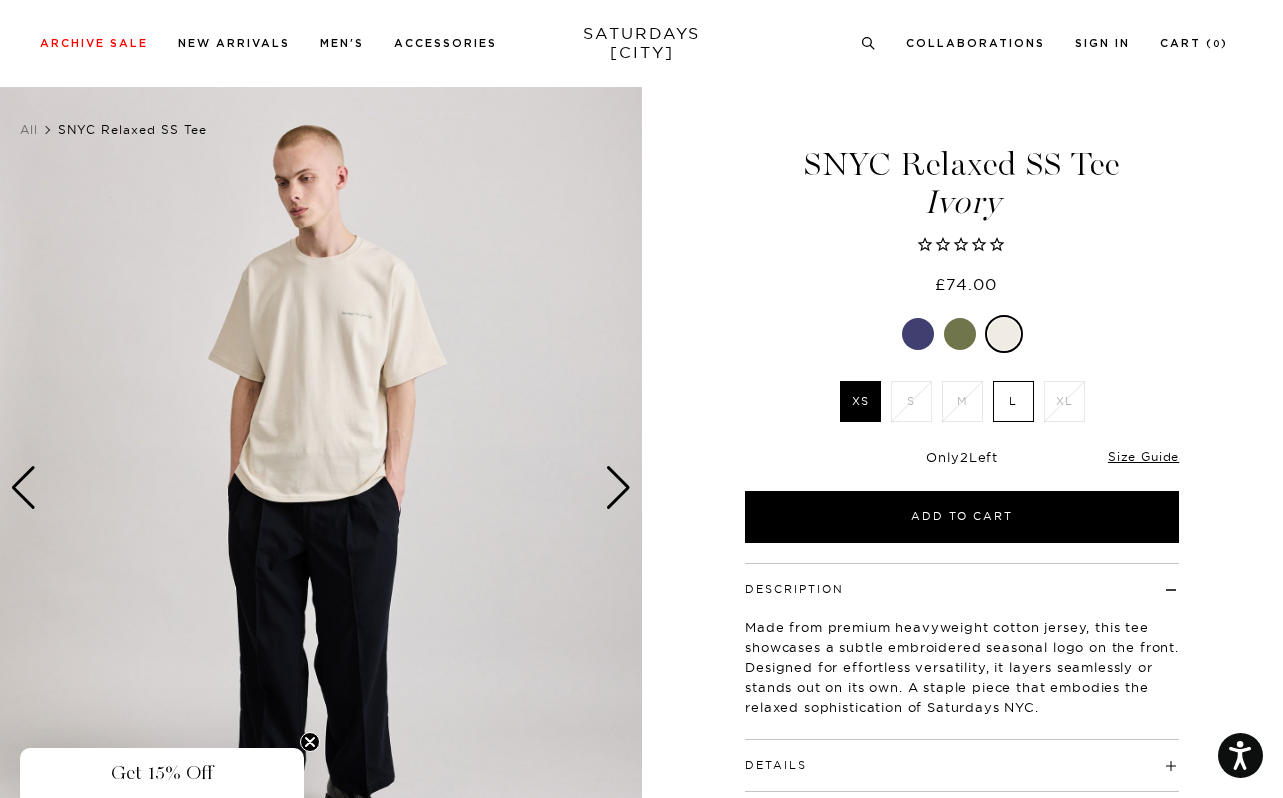 click at bounding box center (618, 488) 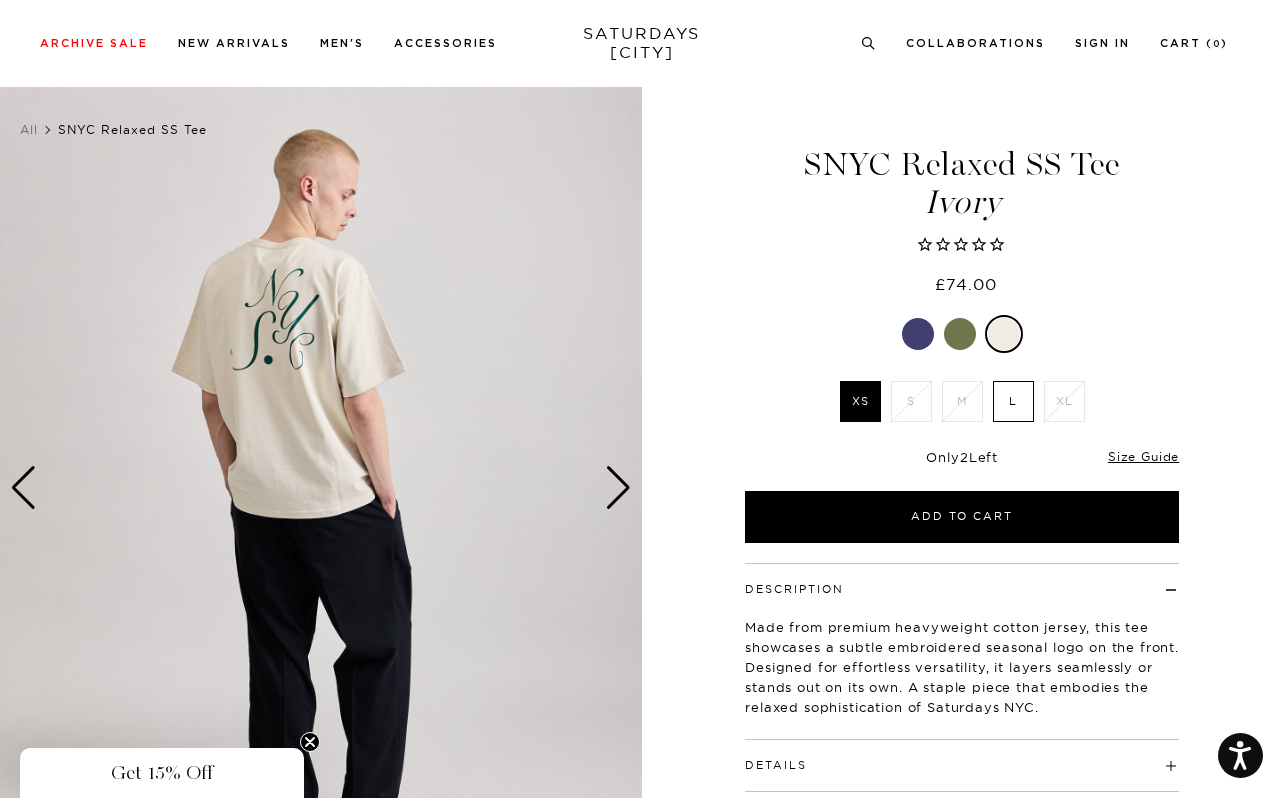 click at bounding box center [618, 488] 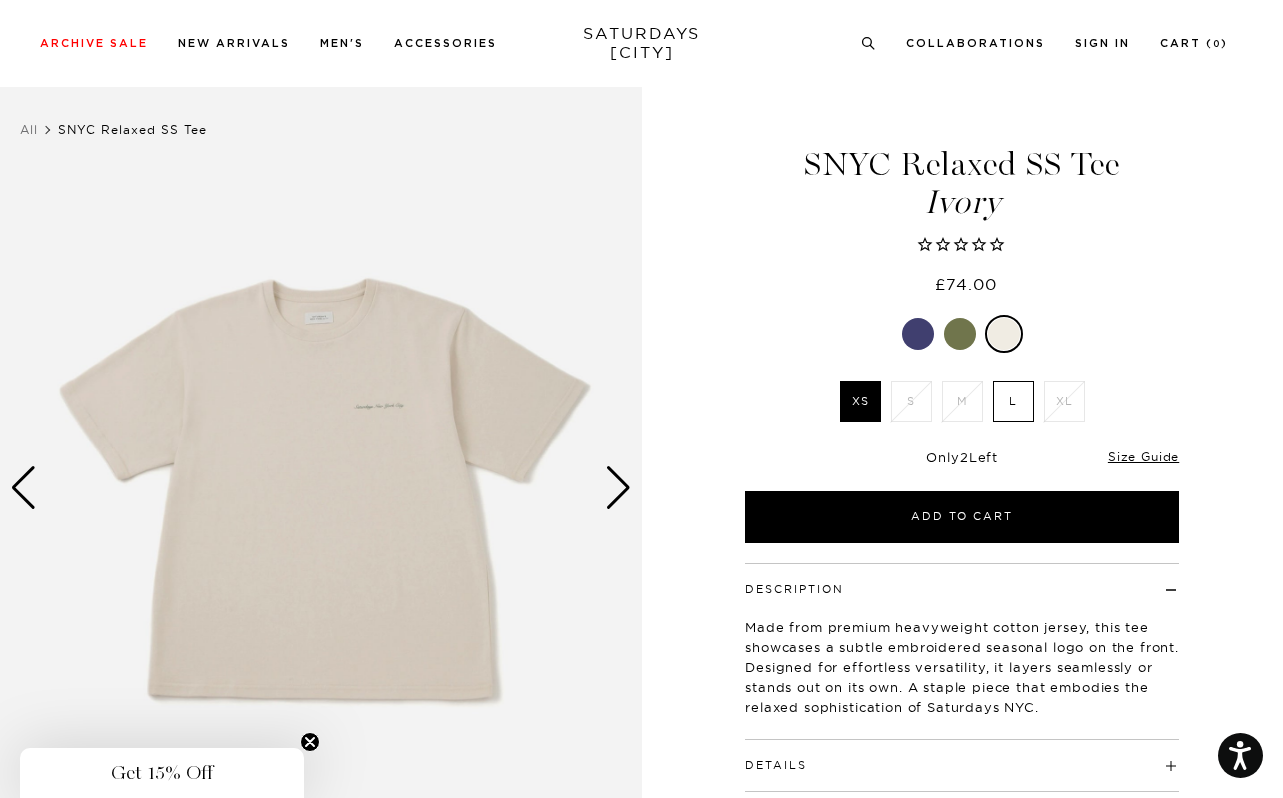 click at bounding box center [321, 488] 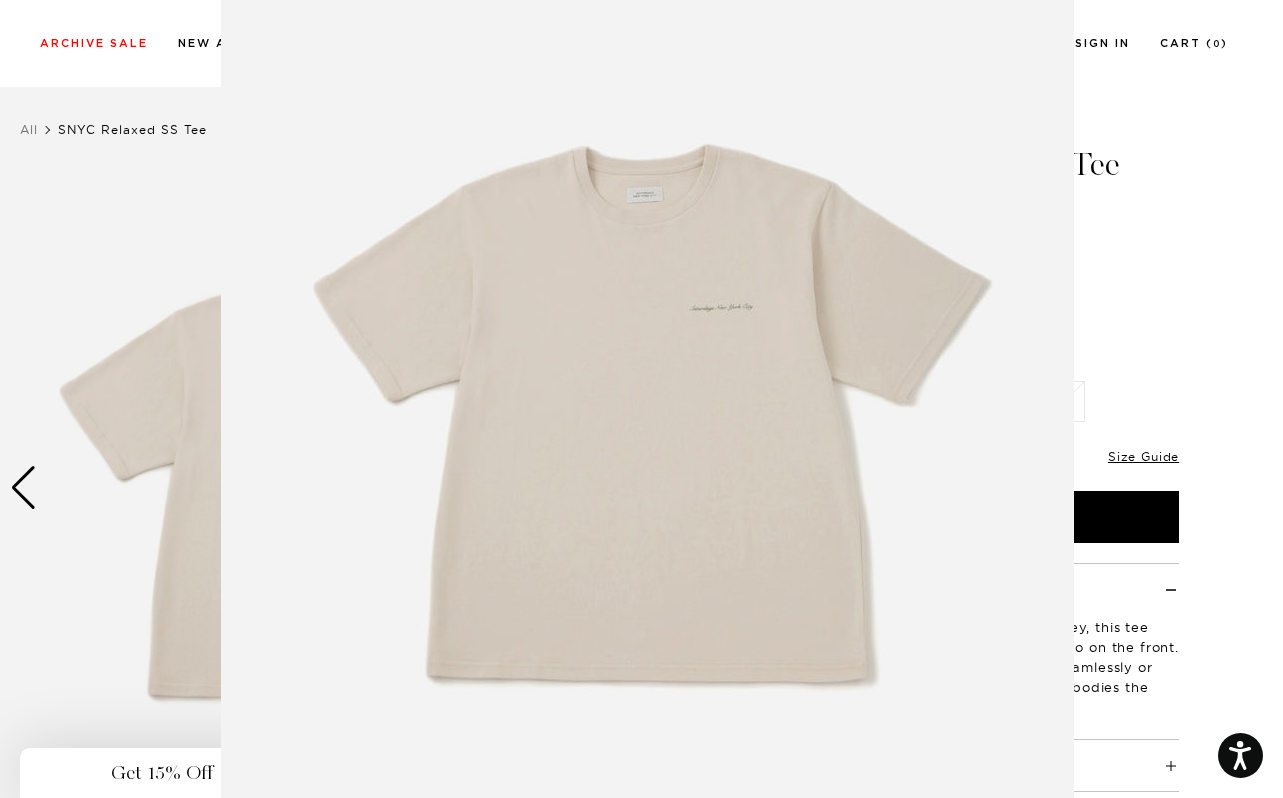 scroll, scrollTop: 99, scrollLeft: 0, axis: vertical 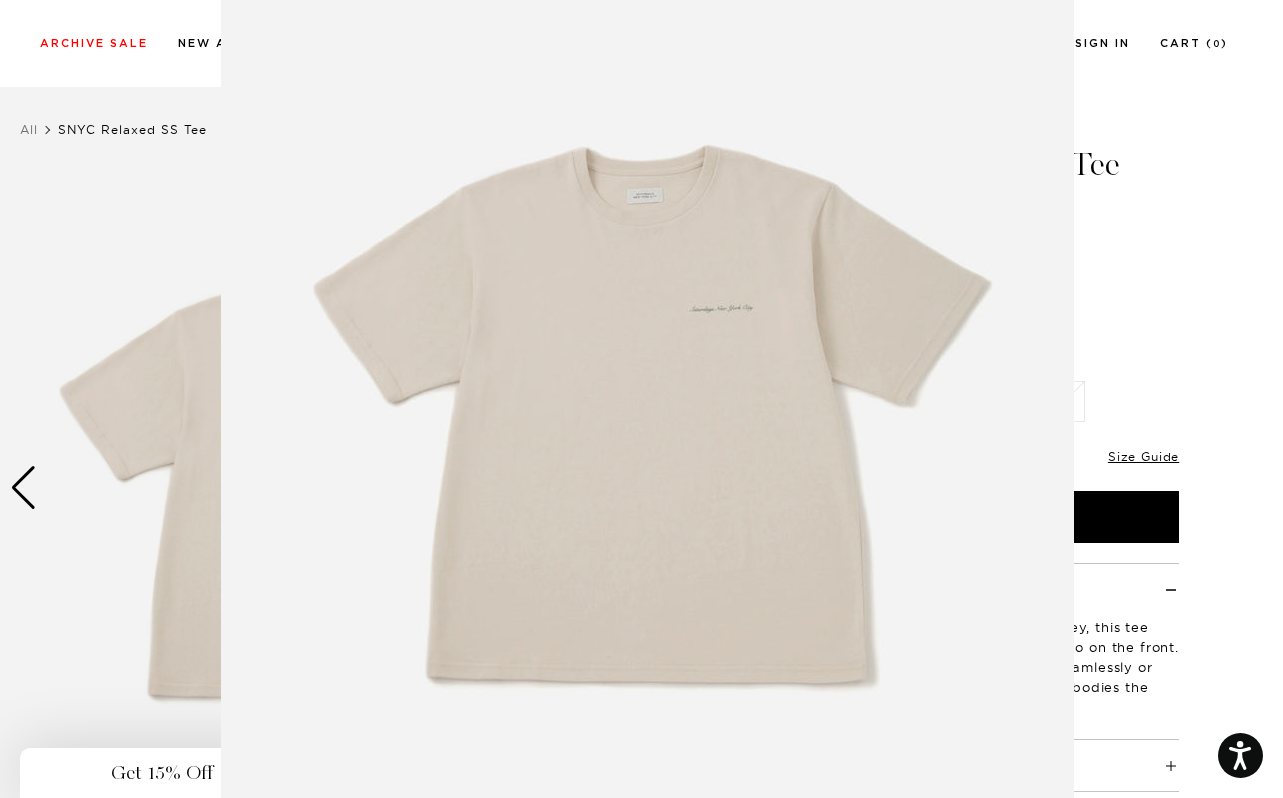 click at bounding box center [647, 413] 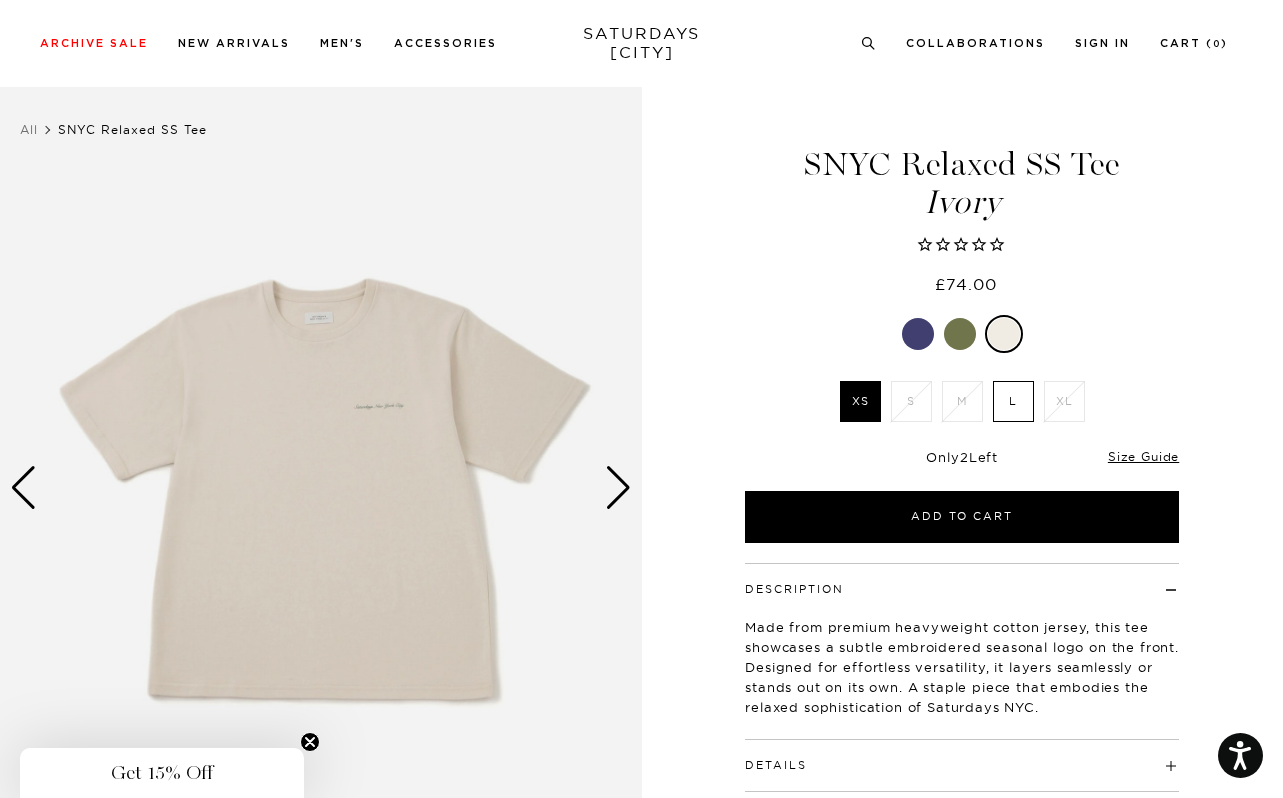 scroll, scrollTop: 0, scrollLeft: 0, axis: both 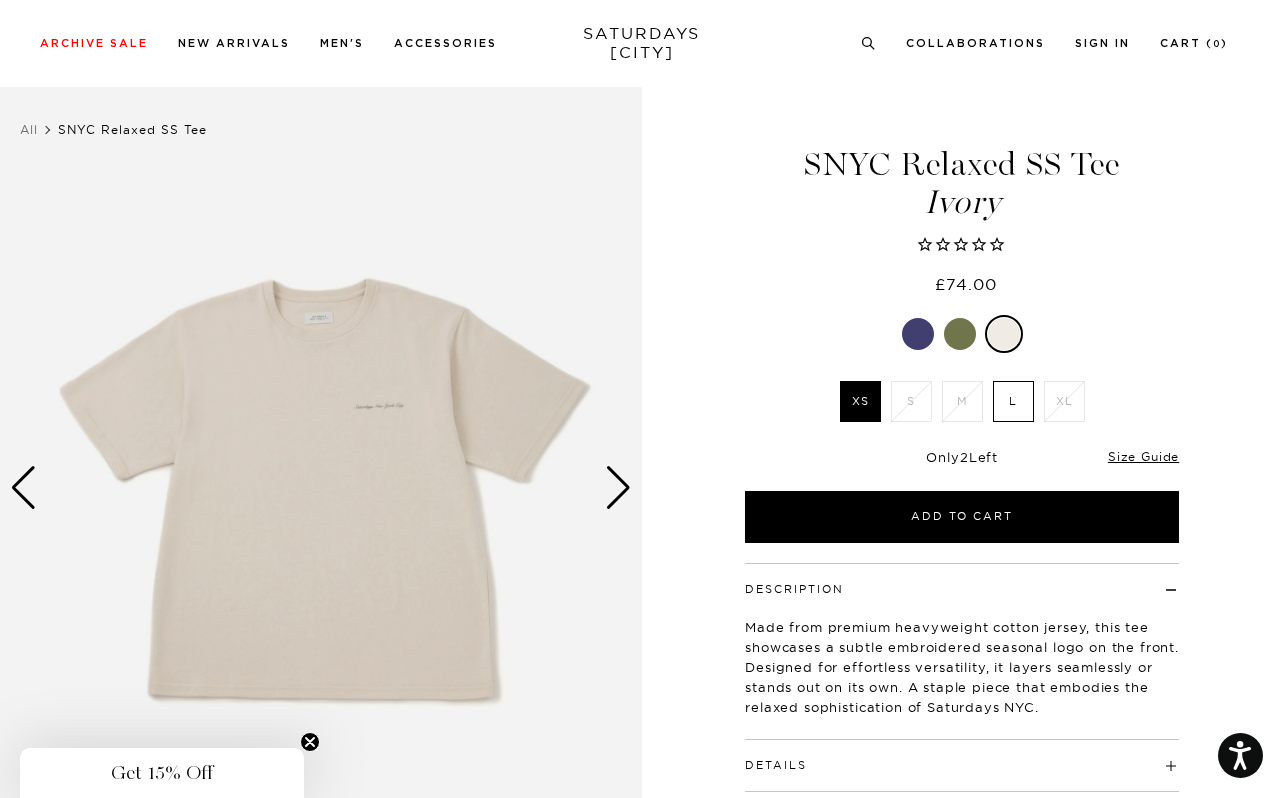 click at bounding box center (618, 488) 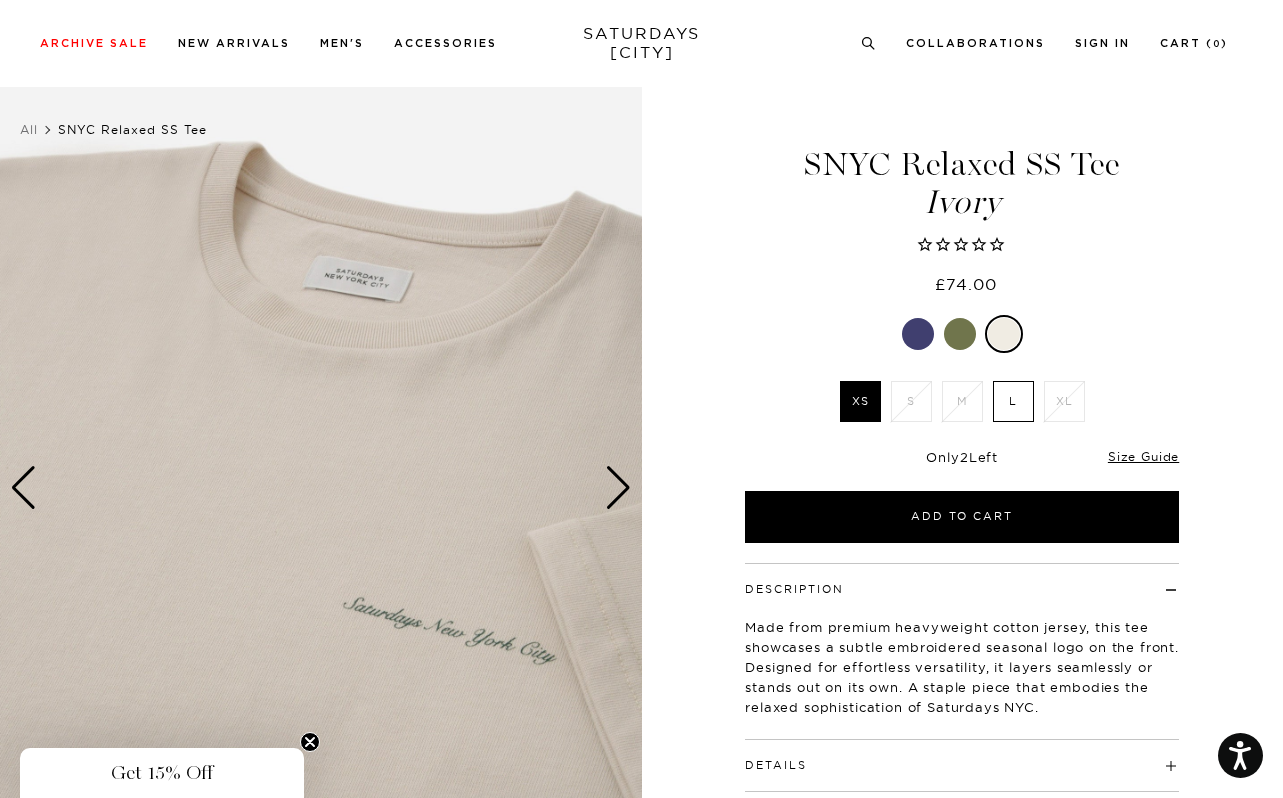 click at bounding box center (618, 488) 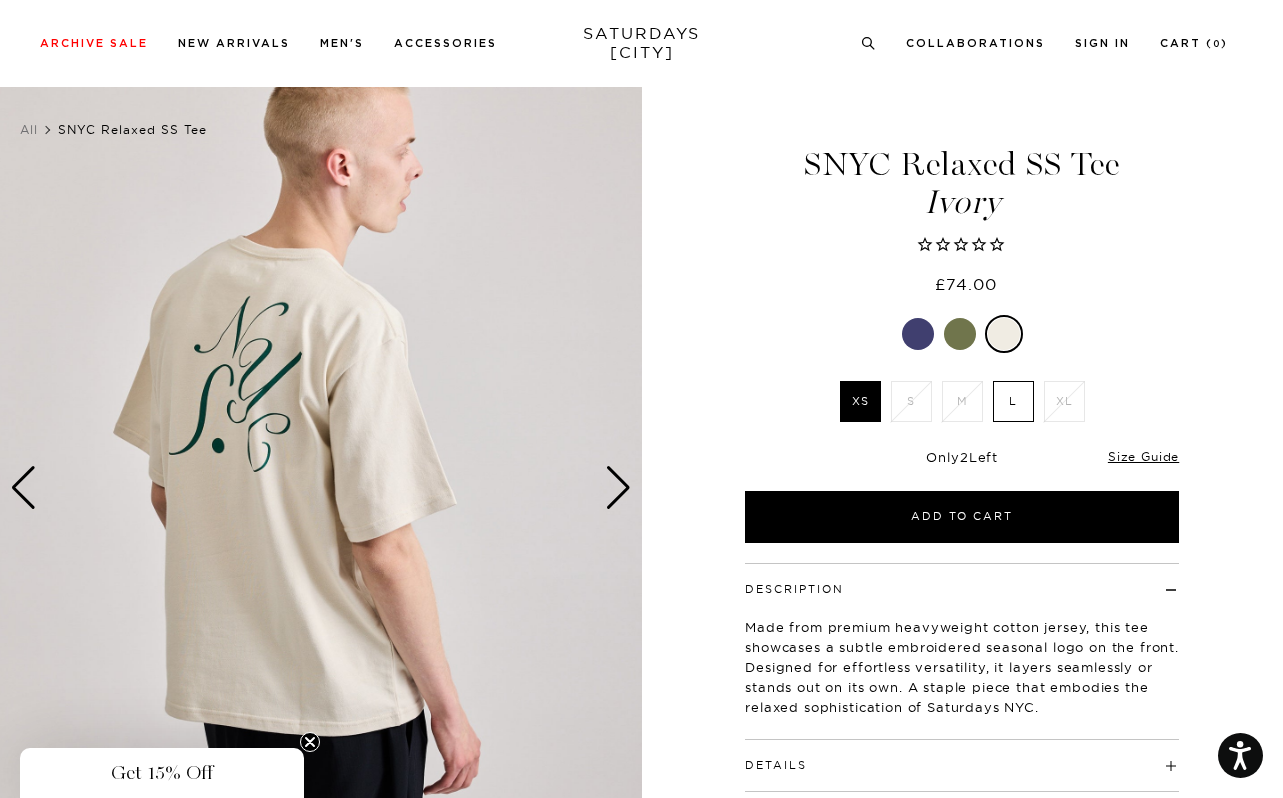 click at bounding box center (960, 334) 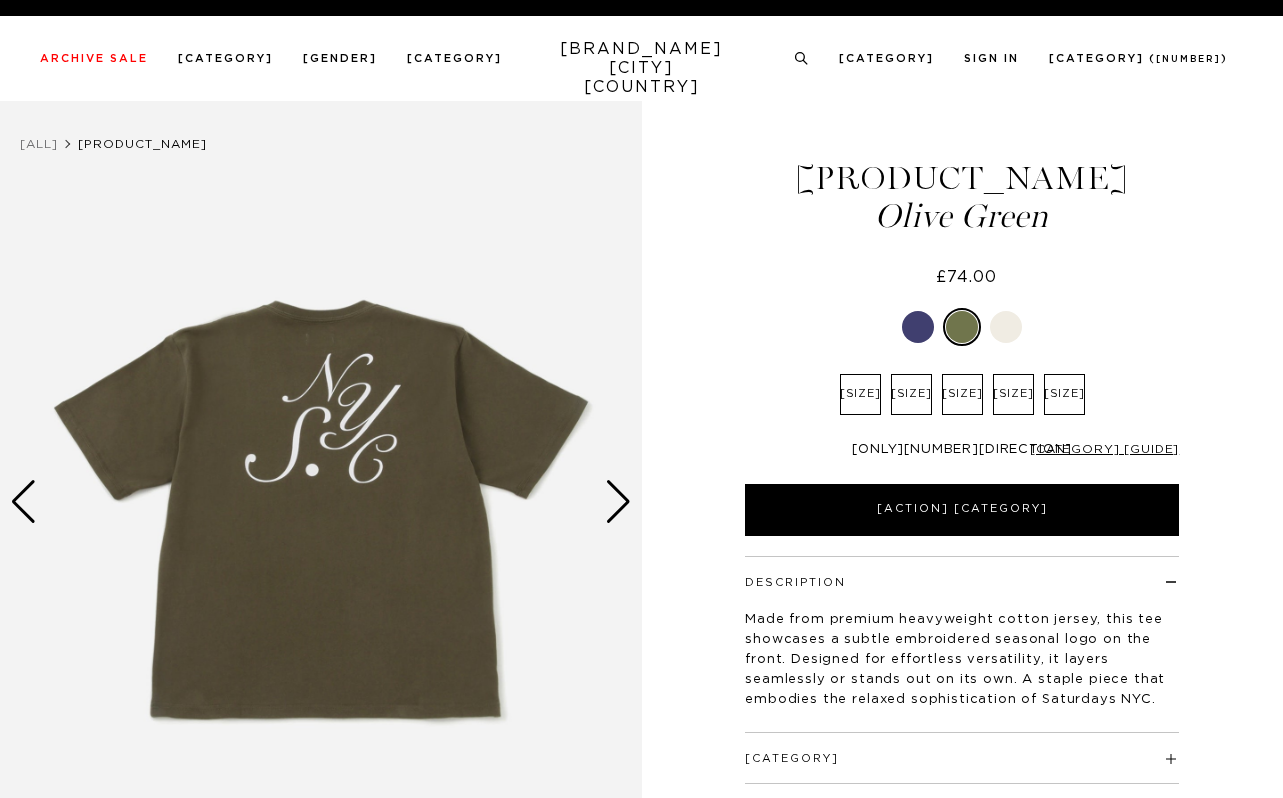 scroll, scrollTop: 0, scrollLeft: 0, axis: both 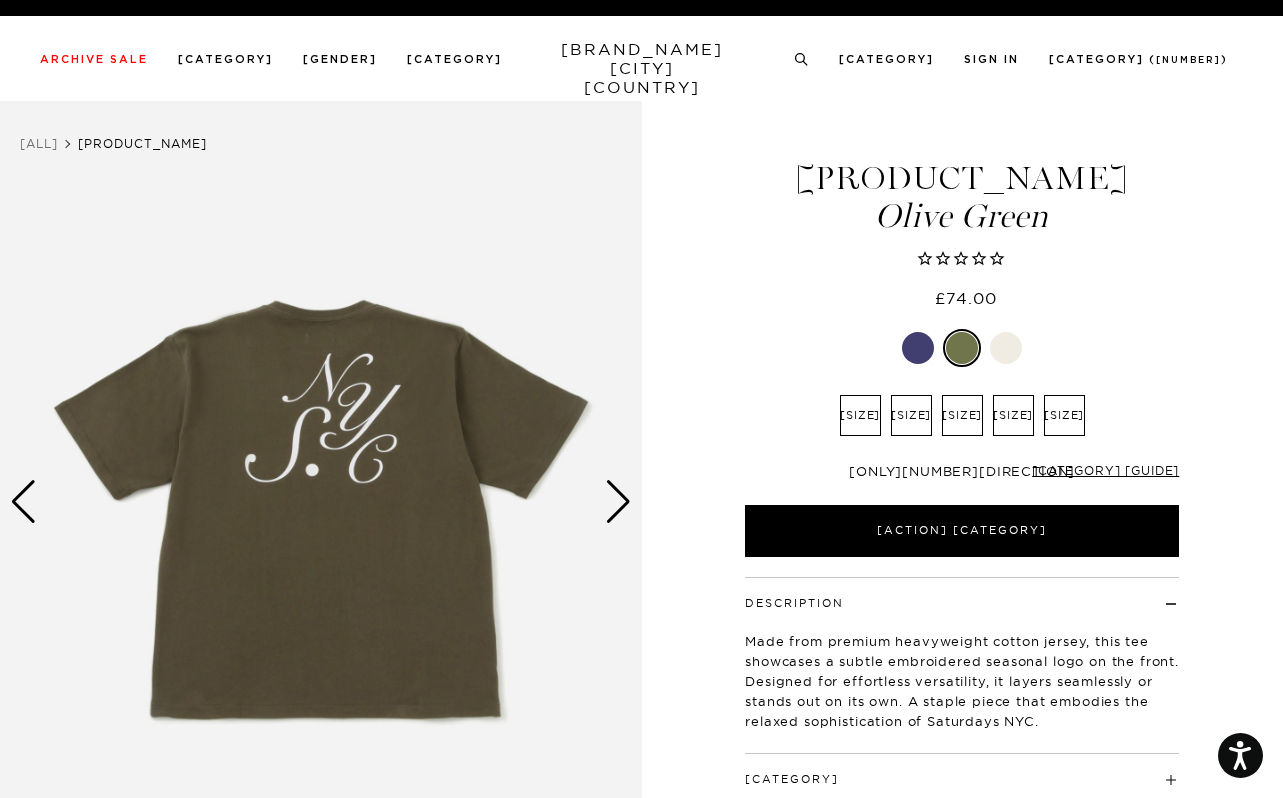 click at bounding box center [618, 502] 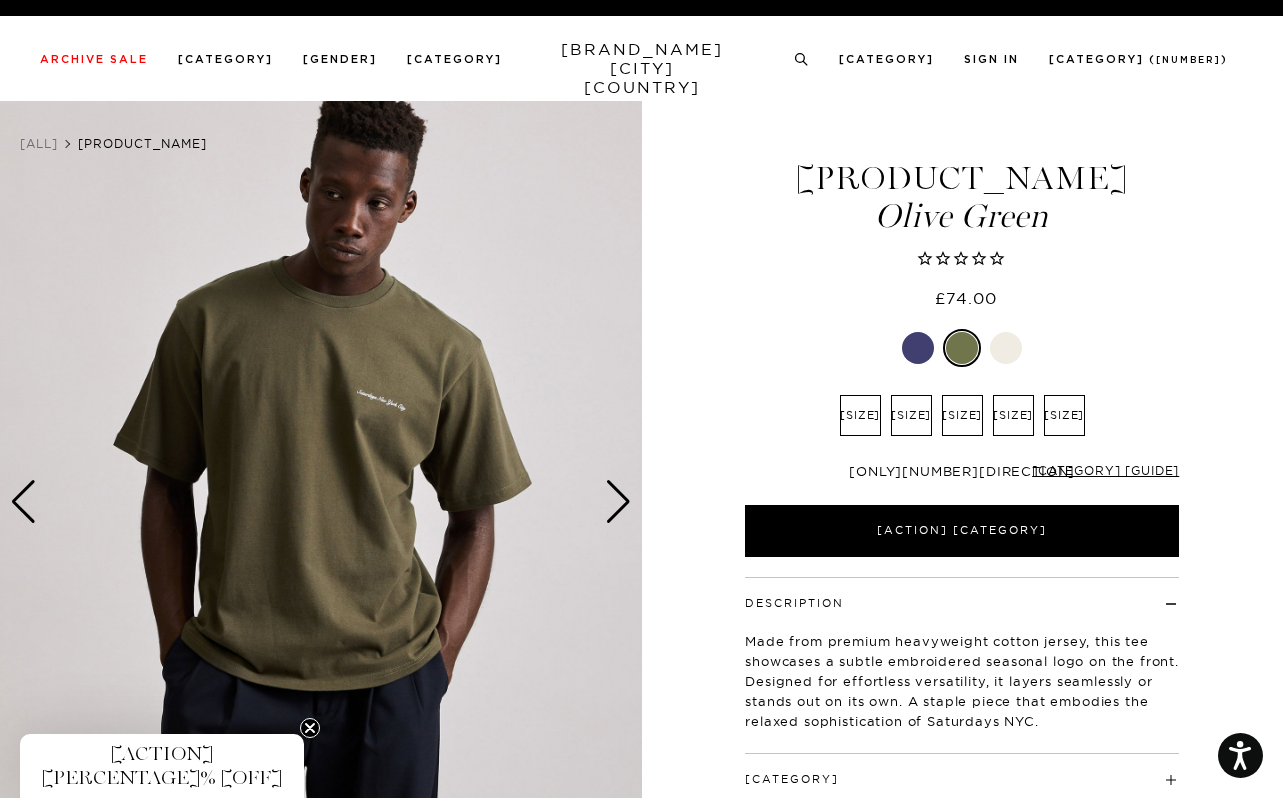 click at bounding box center (618, 502) 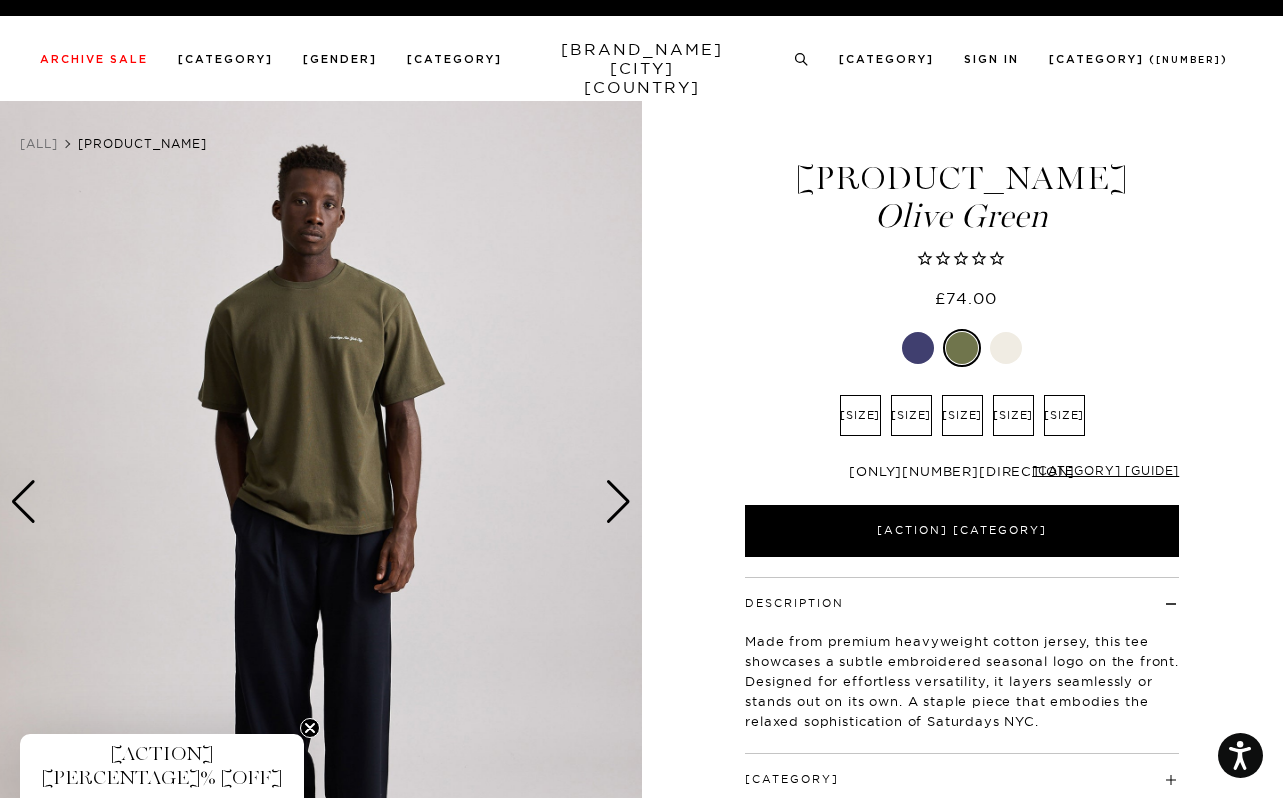 click at bounding box center [618, 502] 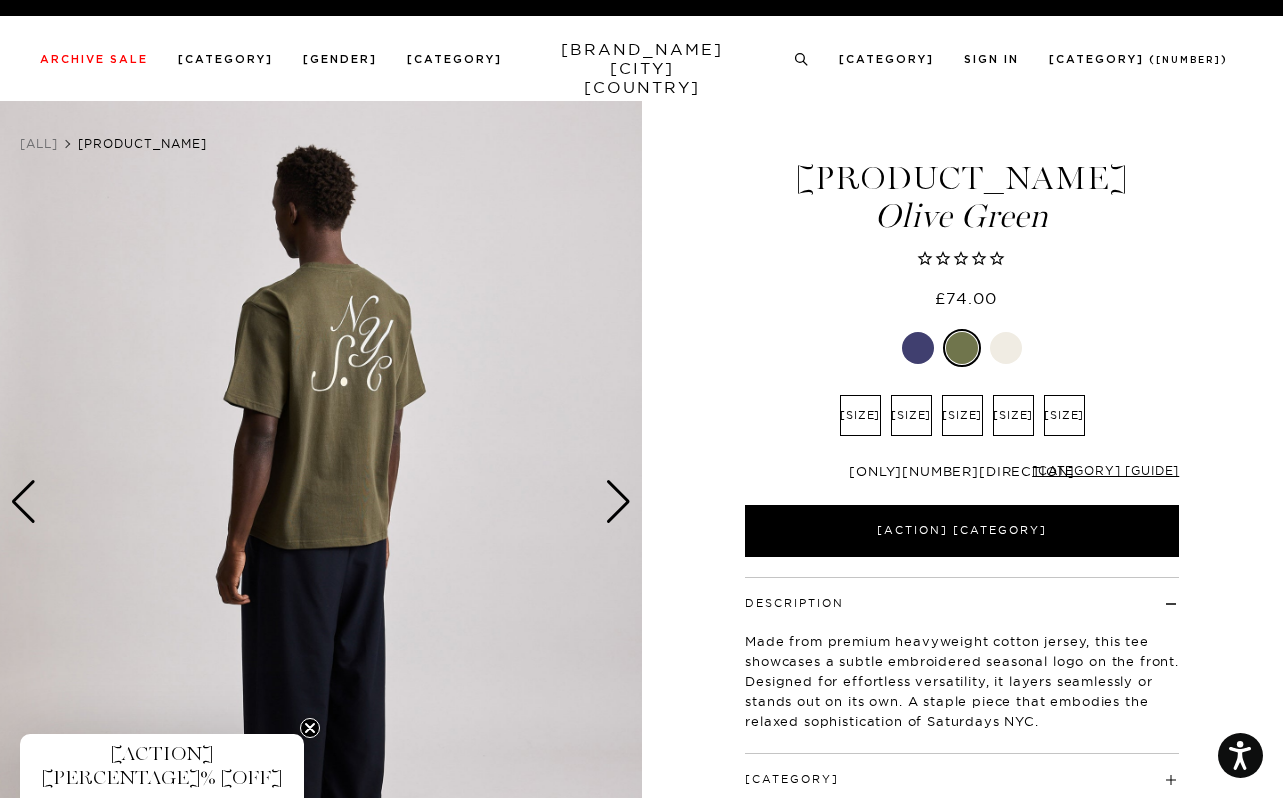 click at bounding box center [918, 348] 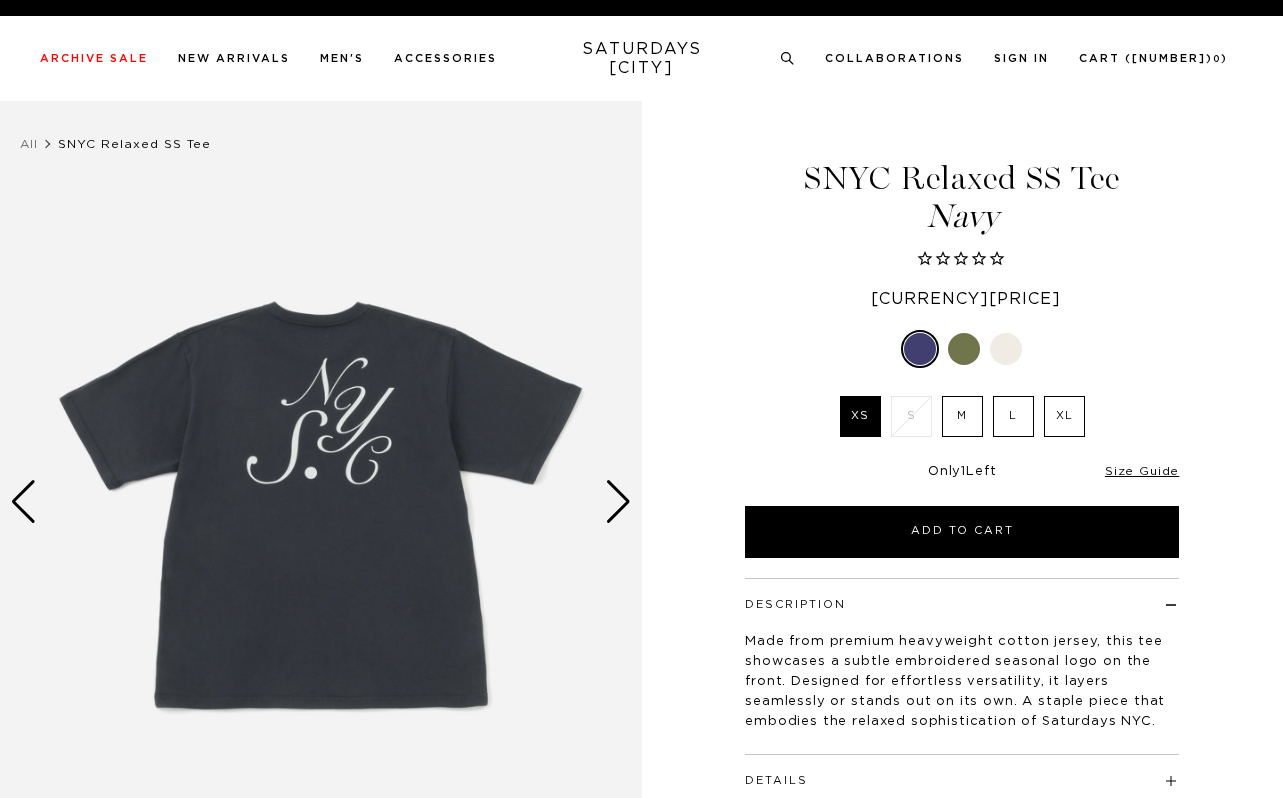 scroll, scrollTop: 0, scrollLeft: 0, axis: both 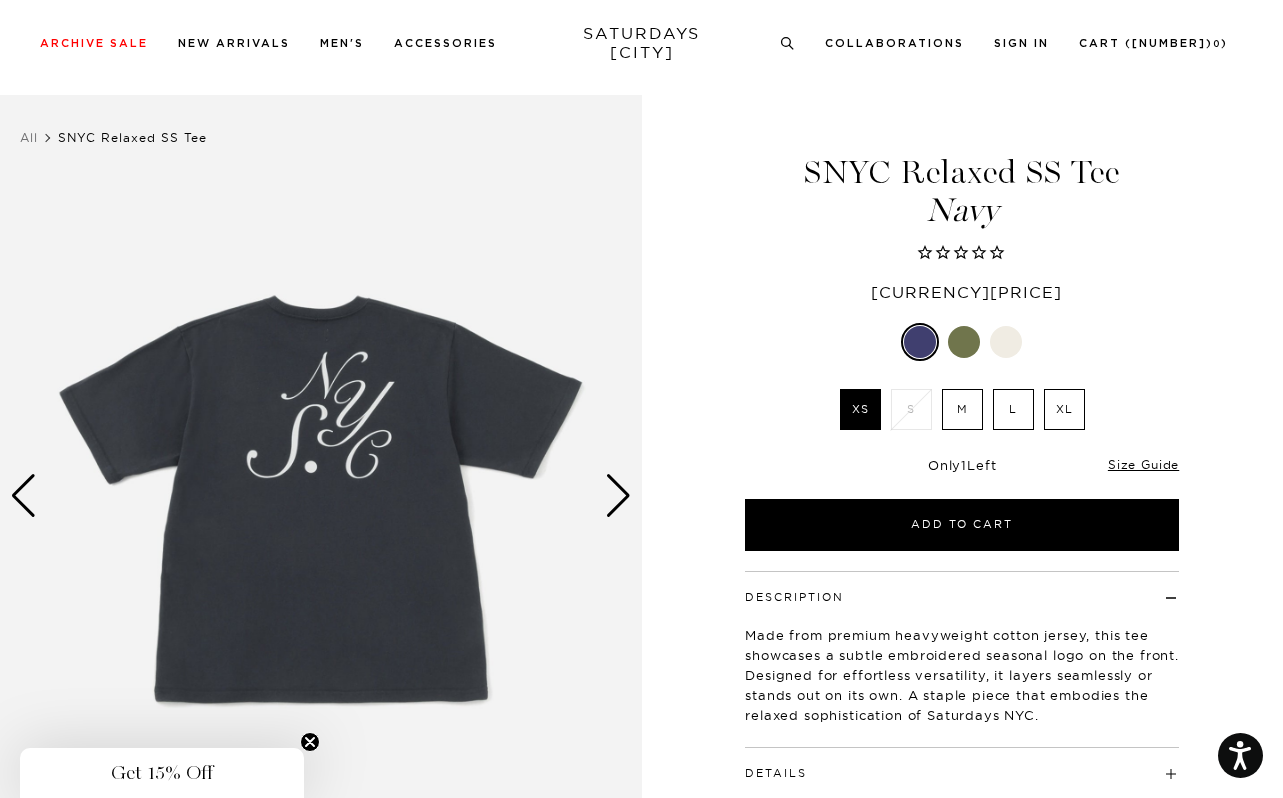 click at bounding box center (321, 496) 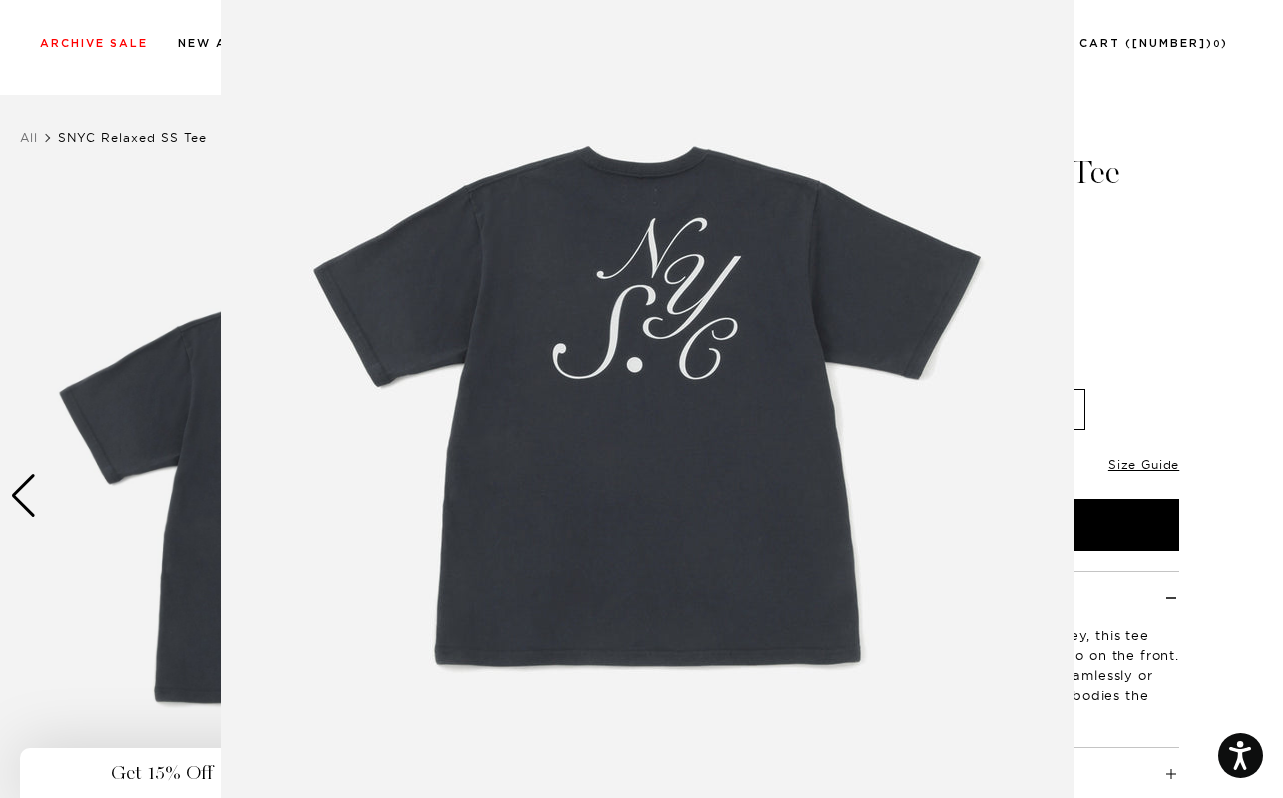 scroll, scrollTop: 111, scrollLeft: 0, axis: vertical 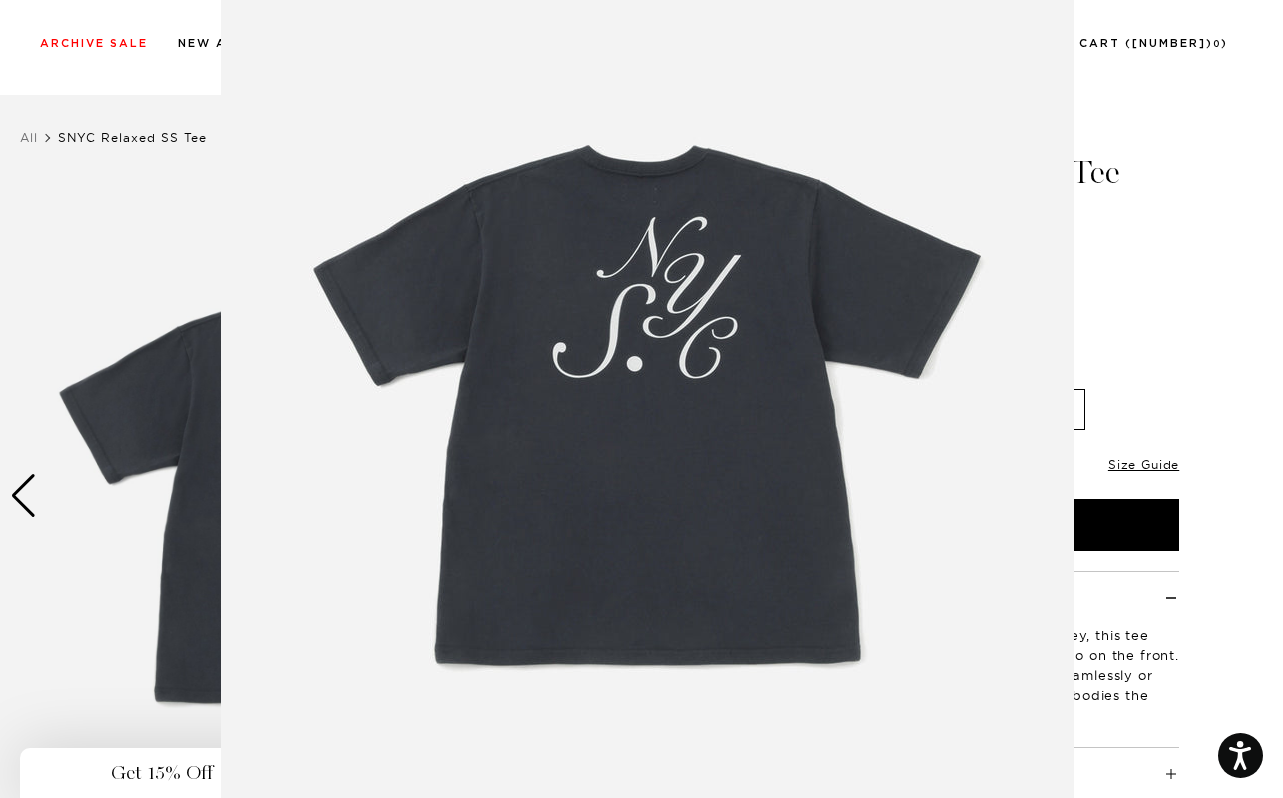 click at bounding box center [647, 401] 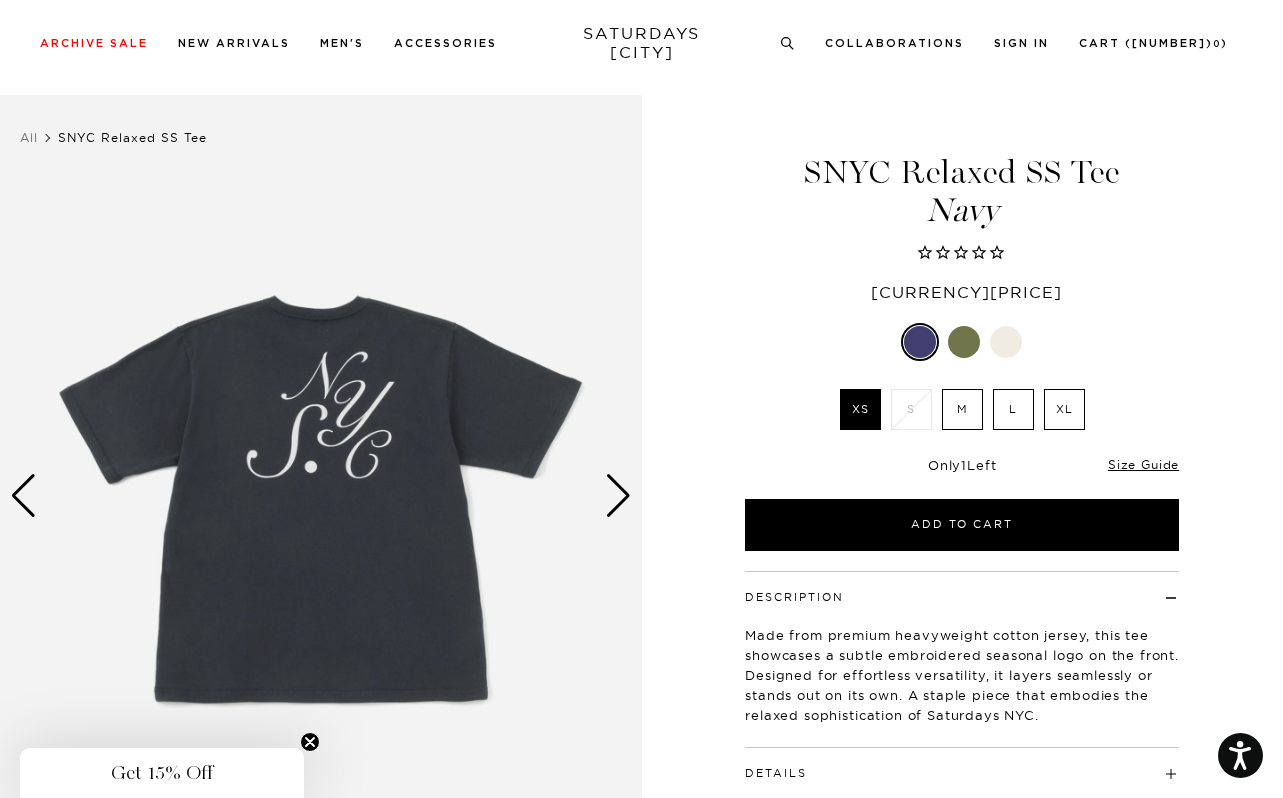 click at bounding box center [618, 496] 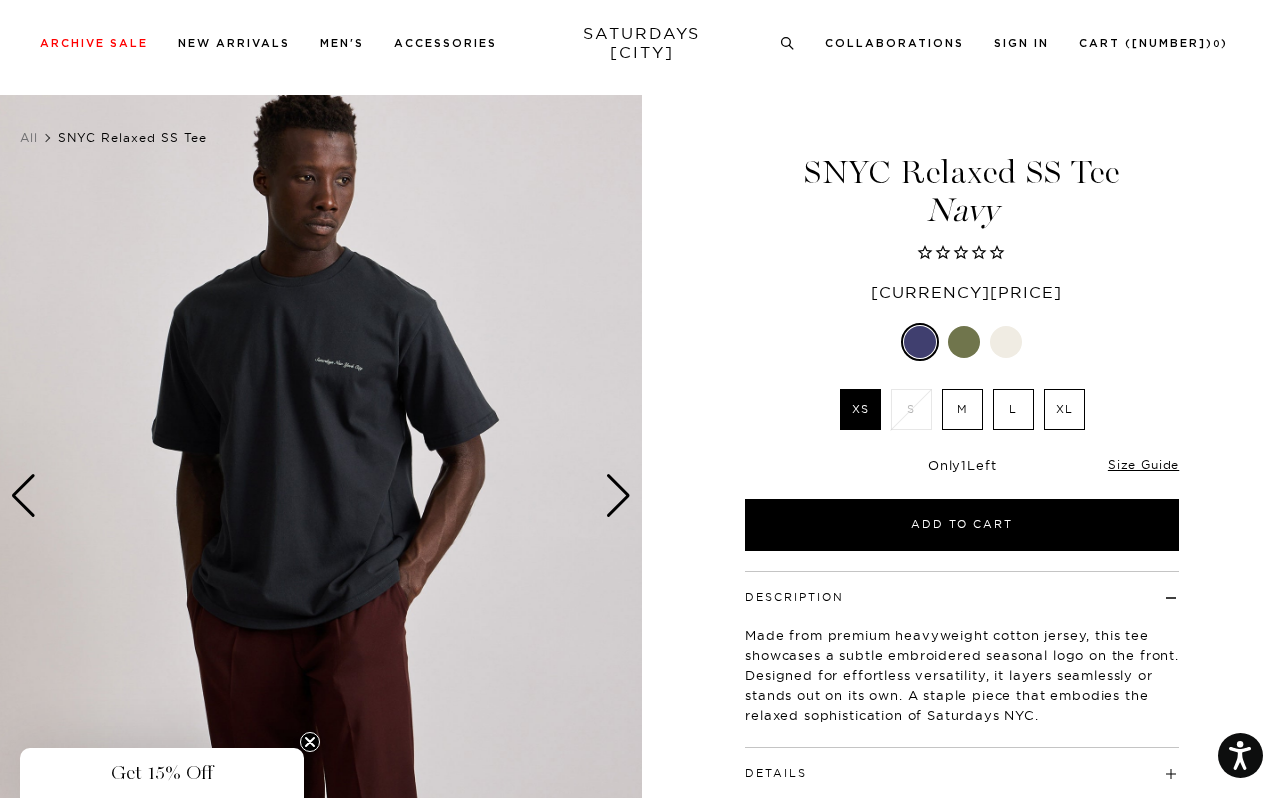 click at bounding box center (618, 496) 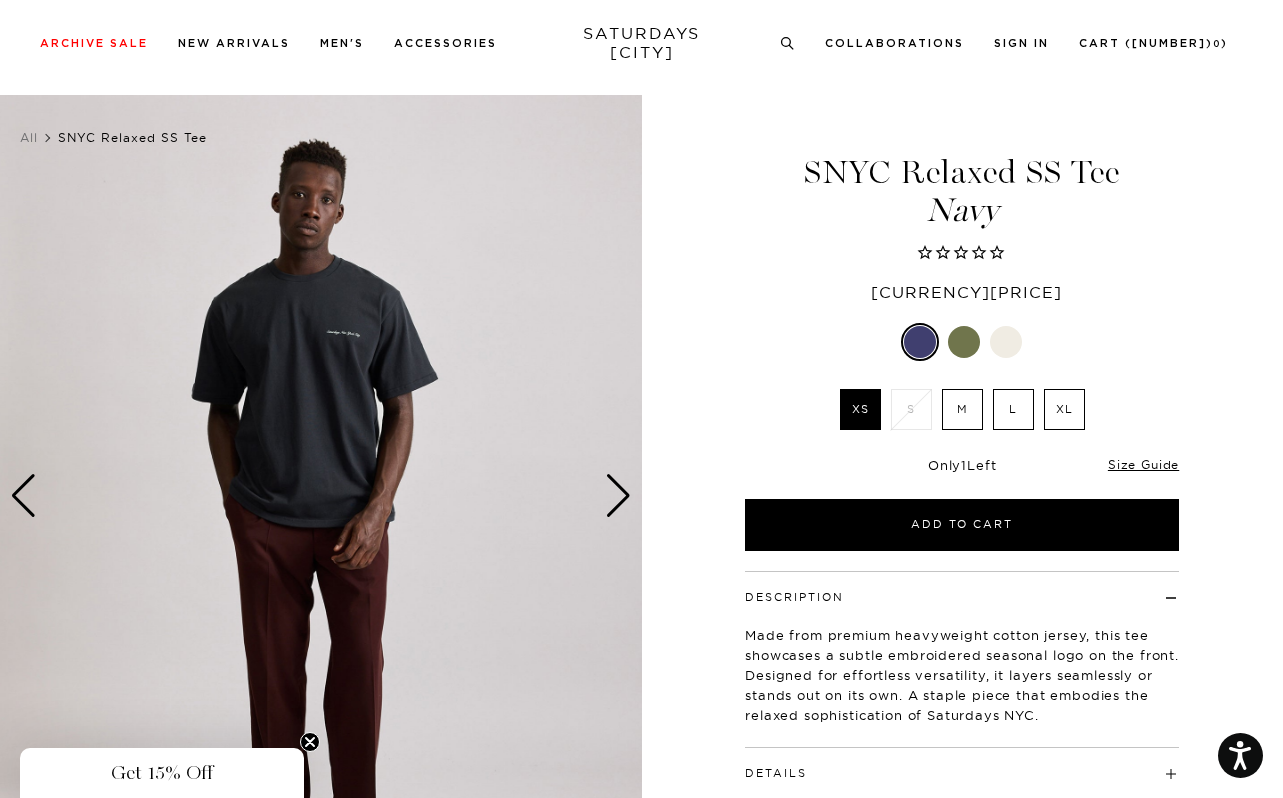 click at bounding box center [618, 496] 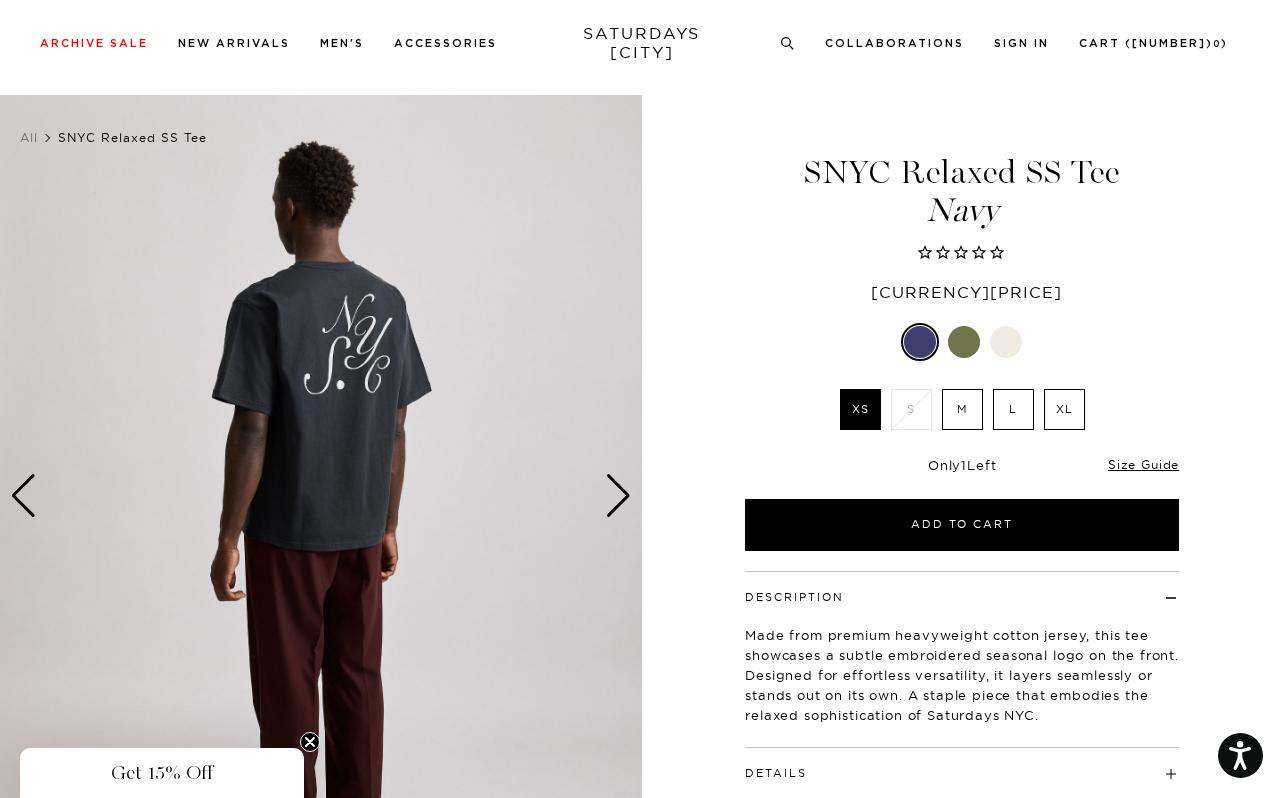 click at bounding box center [618, 496] 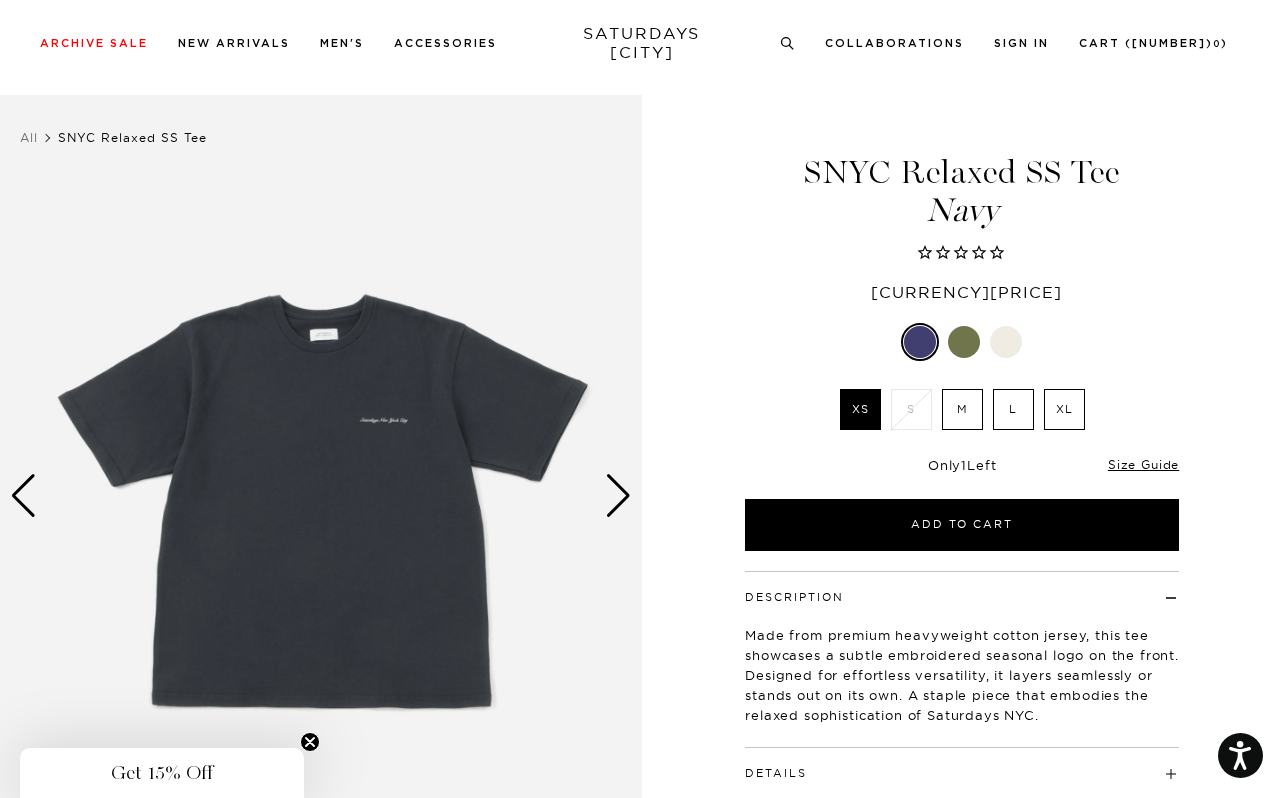 click at bounding box center (618, 496) 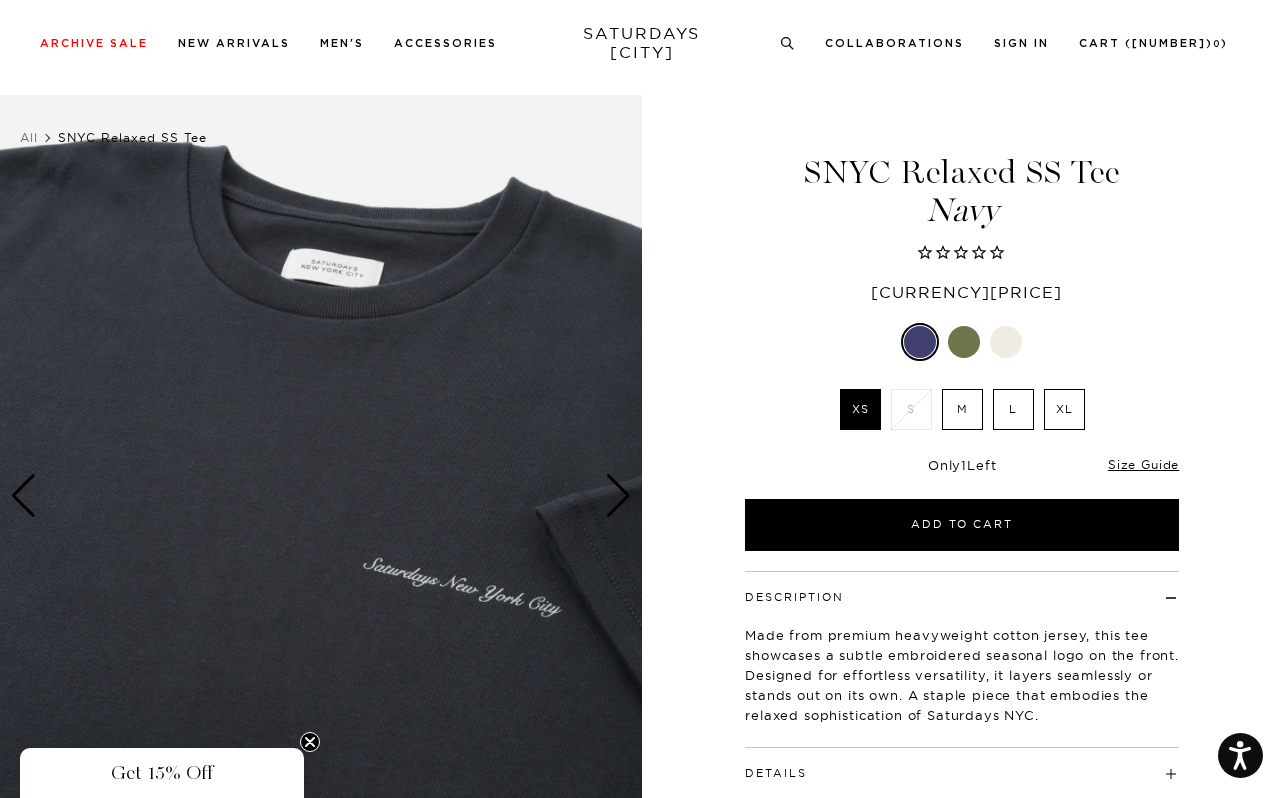 click at bounding box center (618, 496) 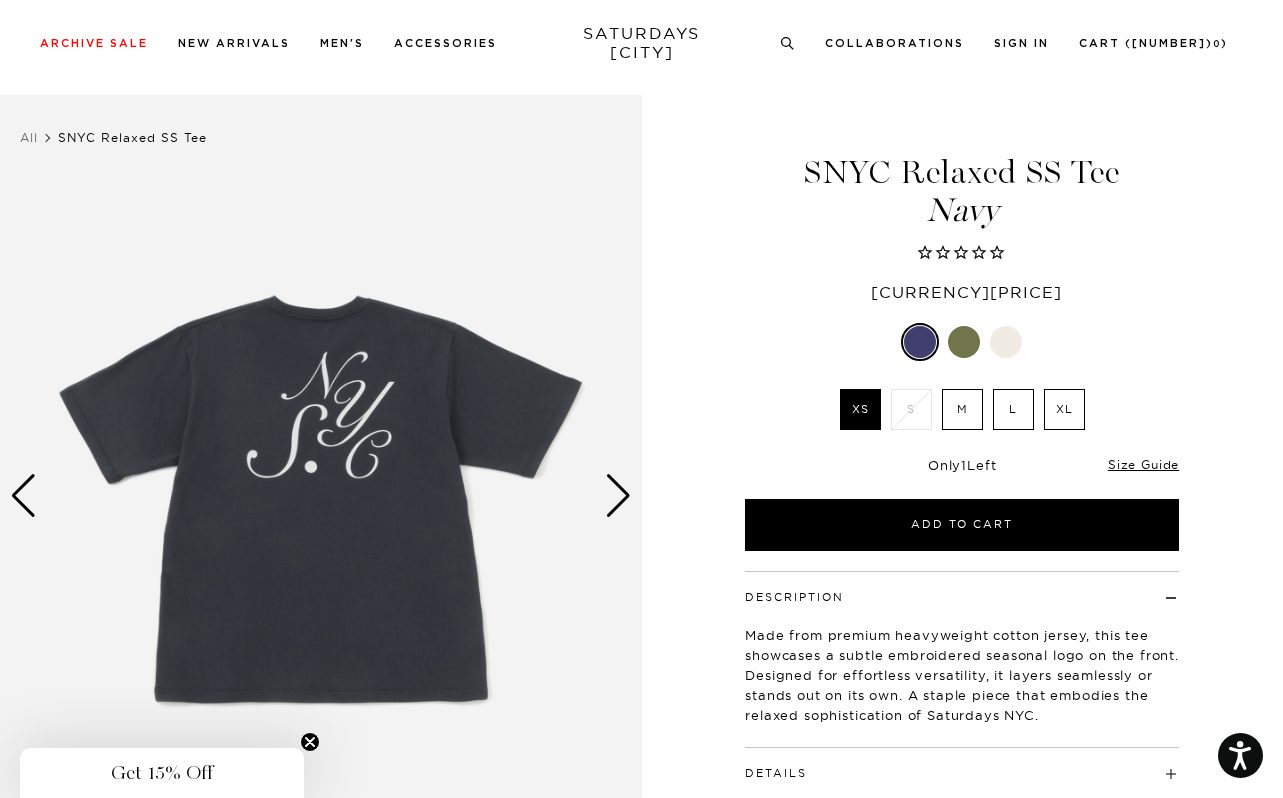 click at bounding box center (618, 496) 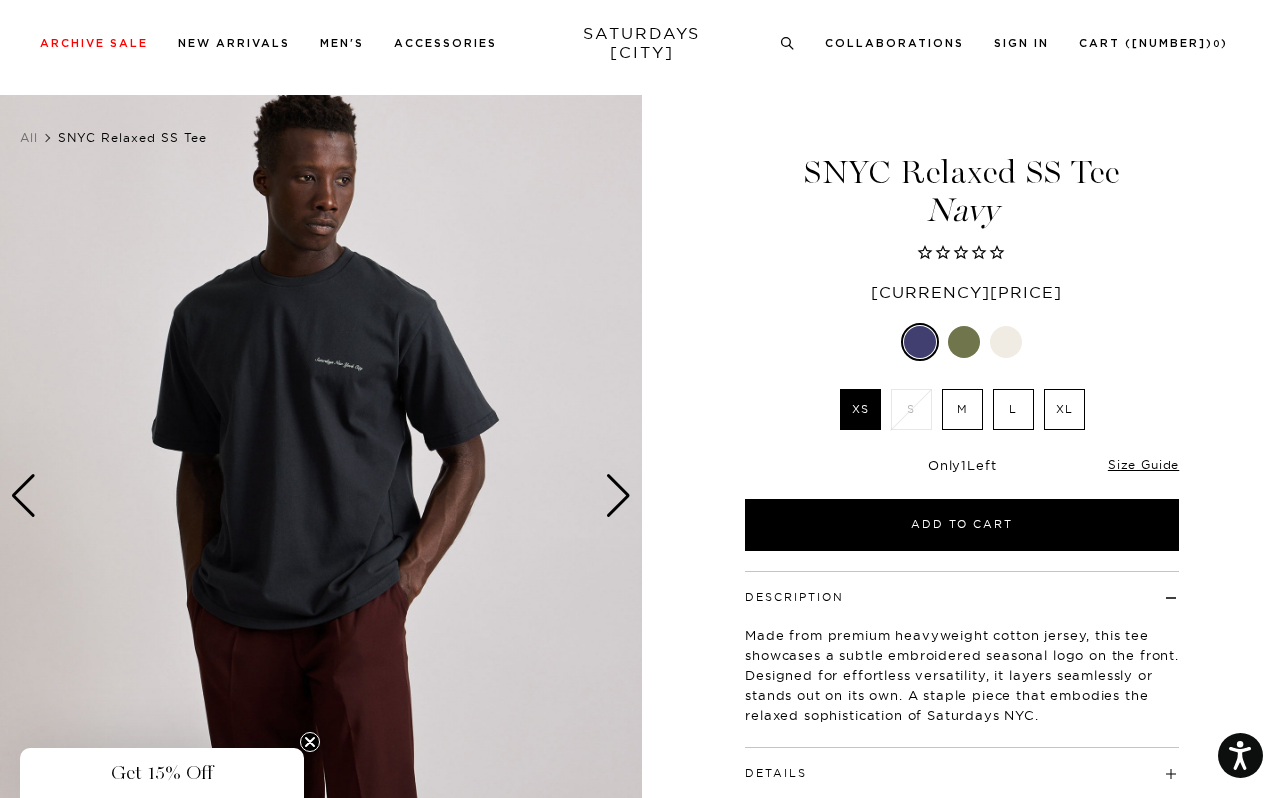 click at bounding box center [964, 342] 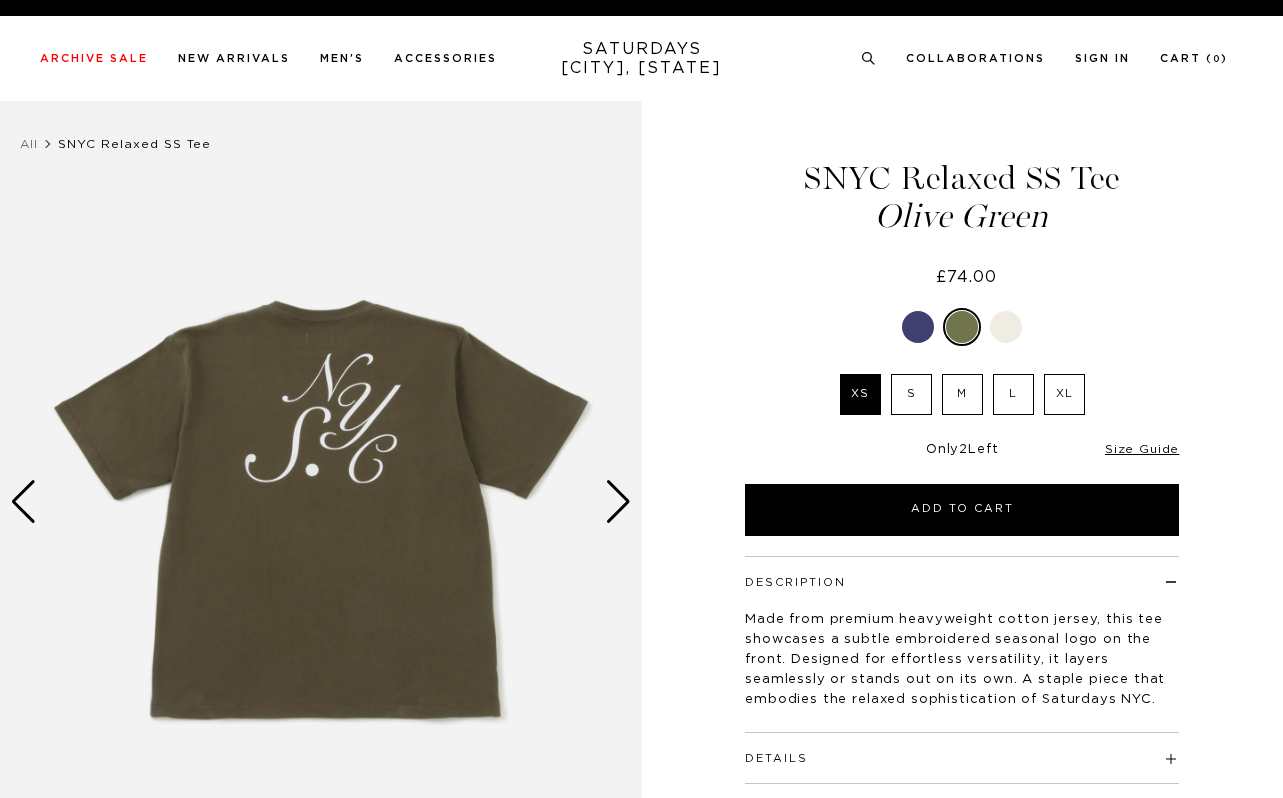 scroll, scrollTop: 0, scrollLeft: 0, axis: both 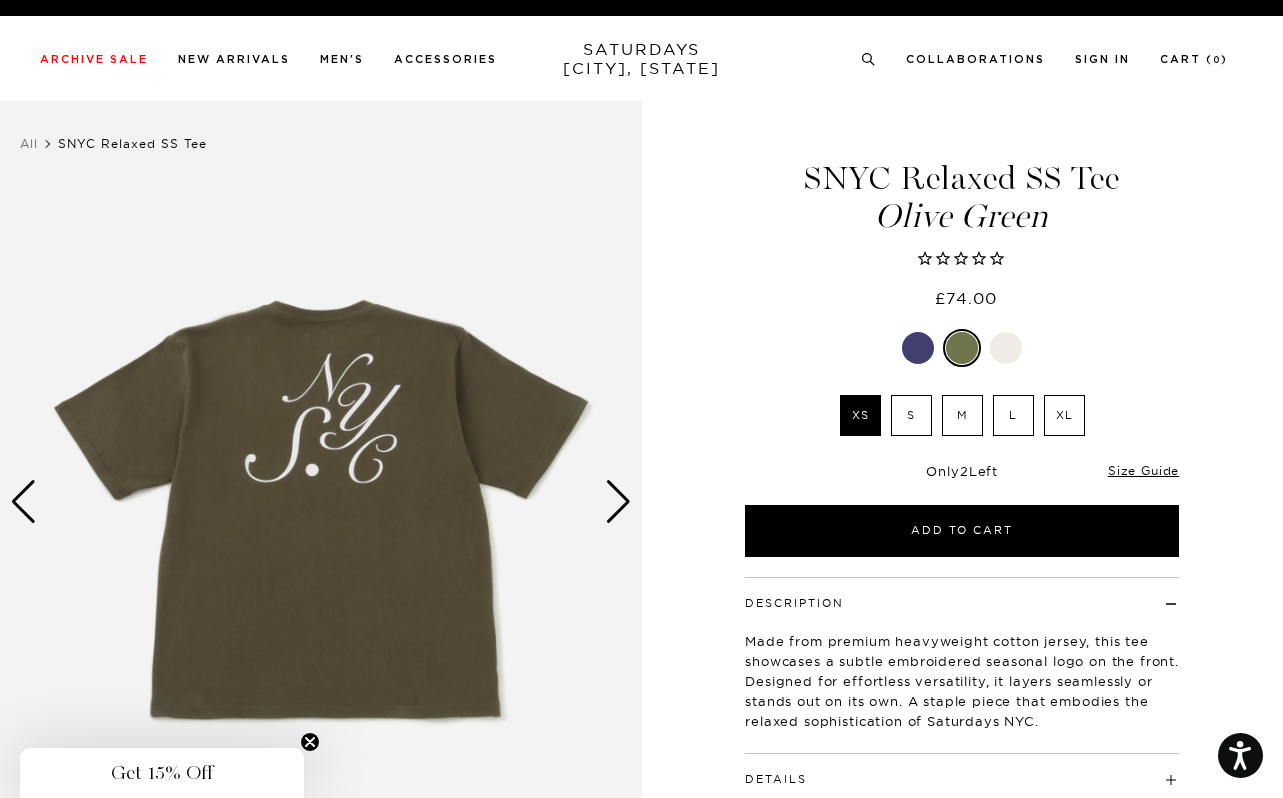 click at bounding box center (618, 502) 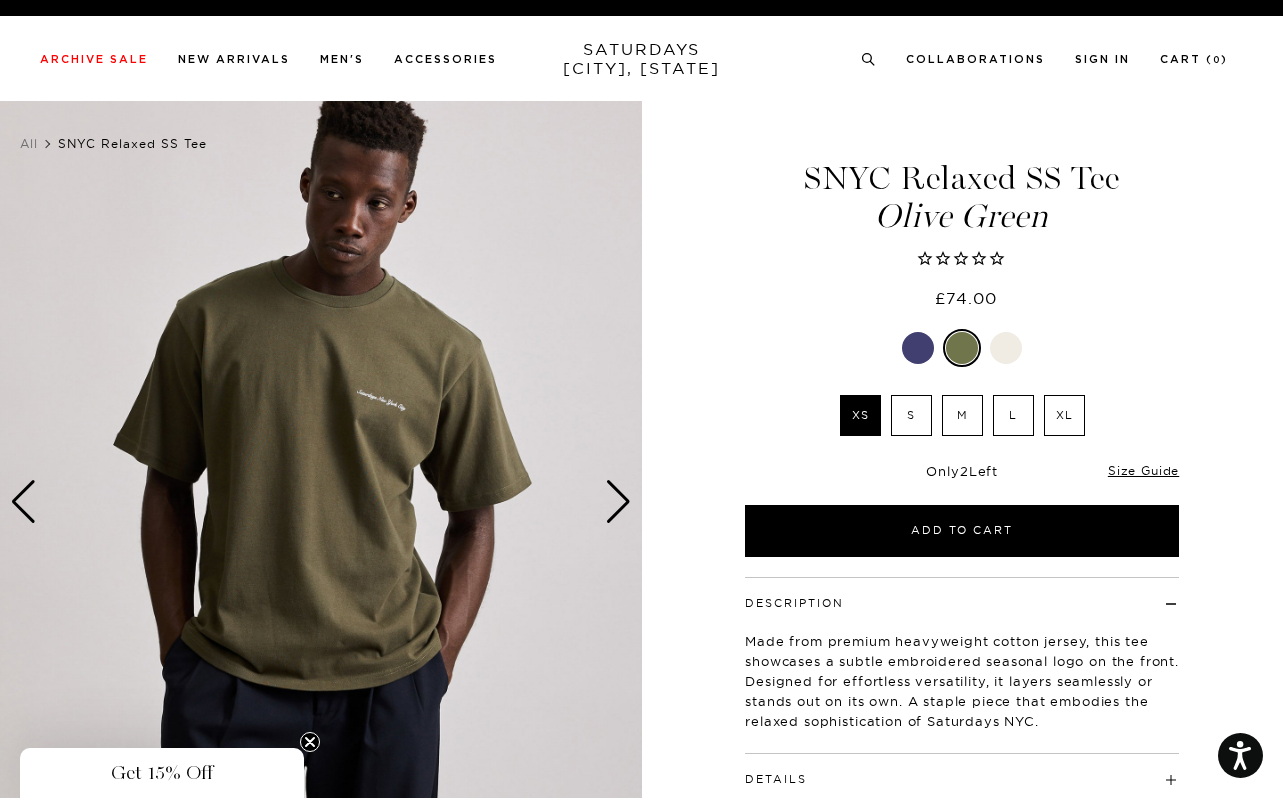 click at bounding box center (618, 502) 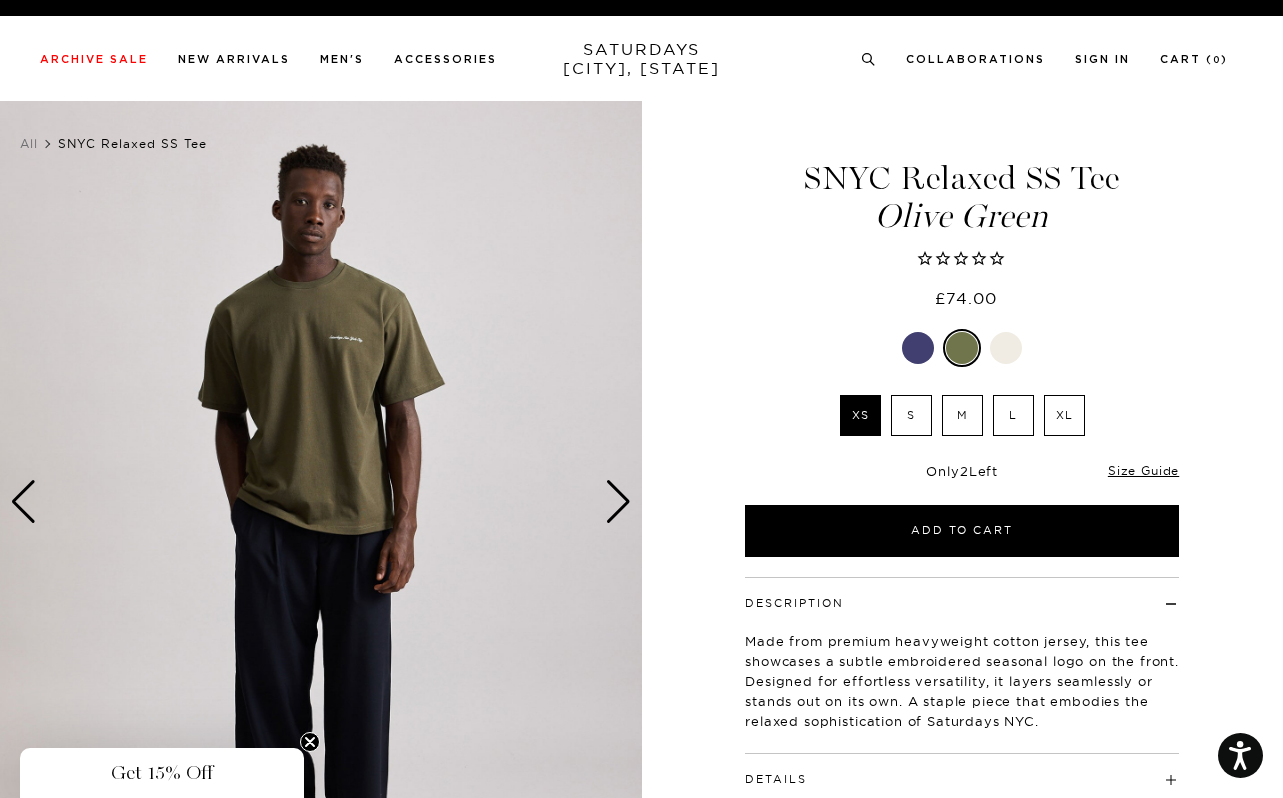 click at bounding box center (618, 502) 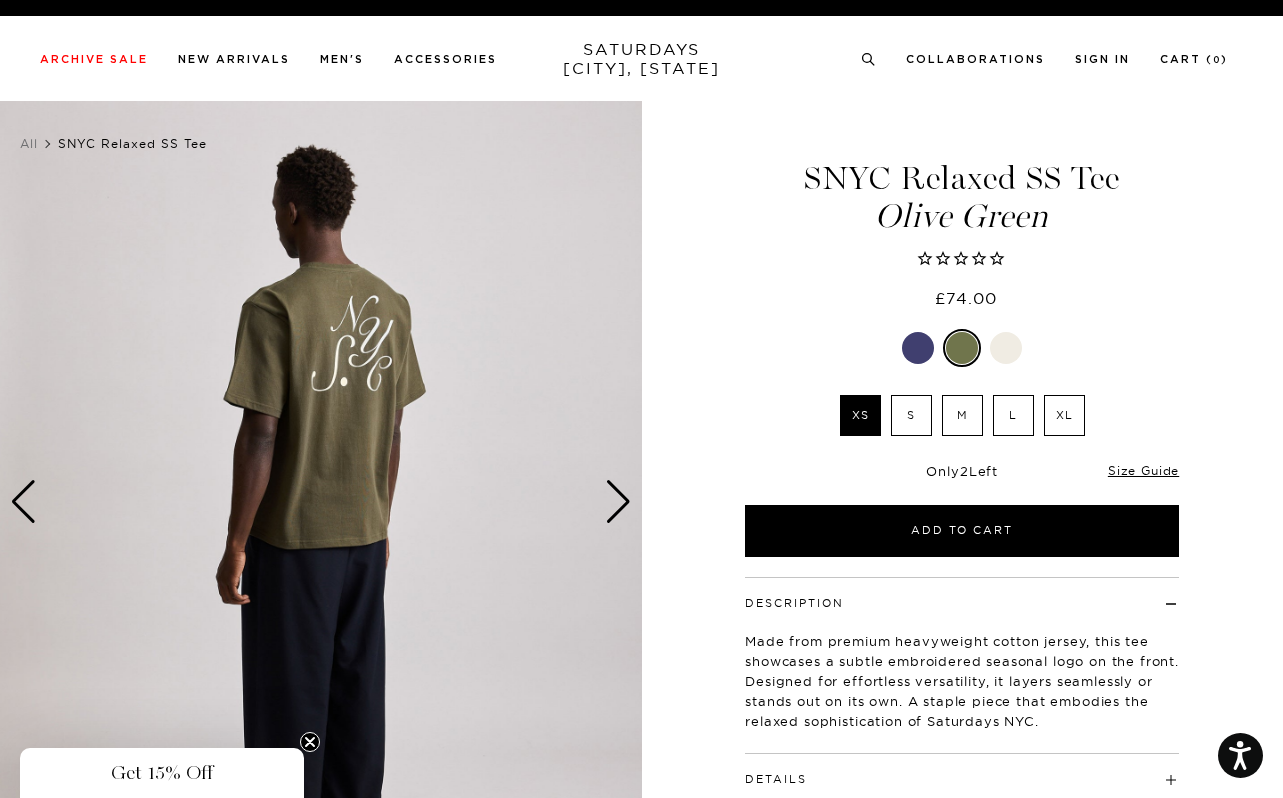 click on "M" at bounding box center [962, 415] 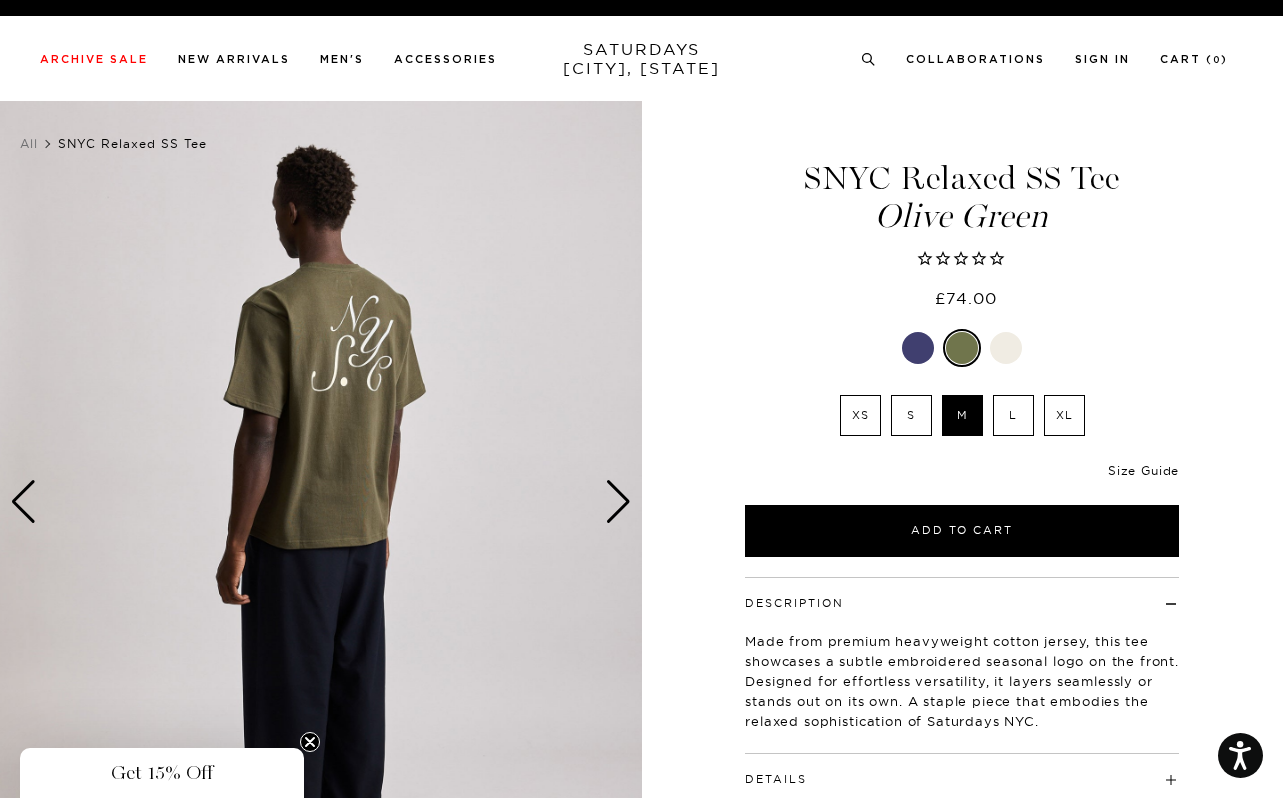 click on "Size Guide" at bounding box center (1143, 470) 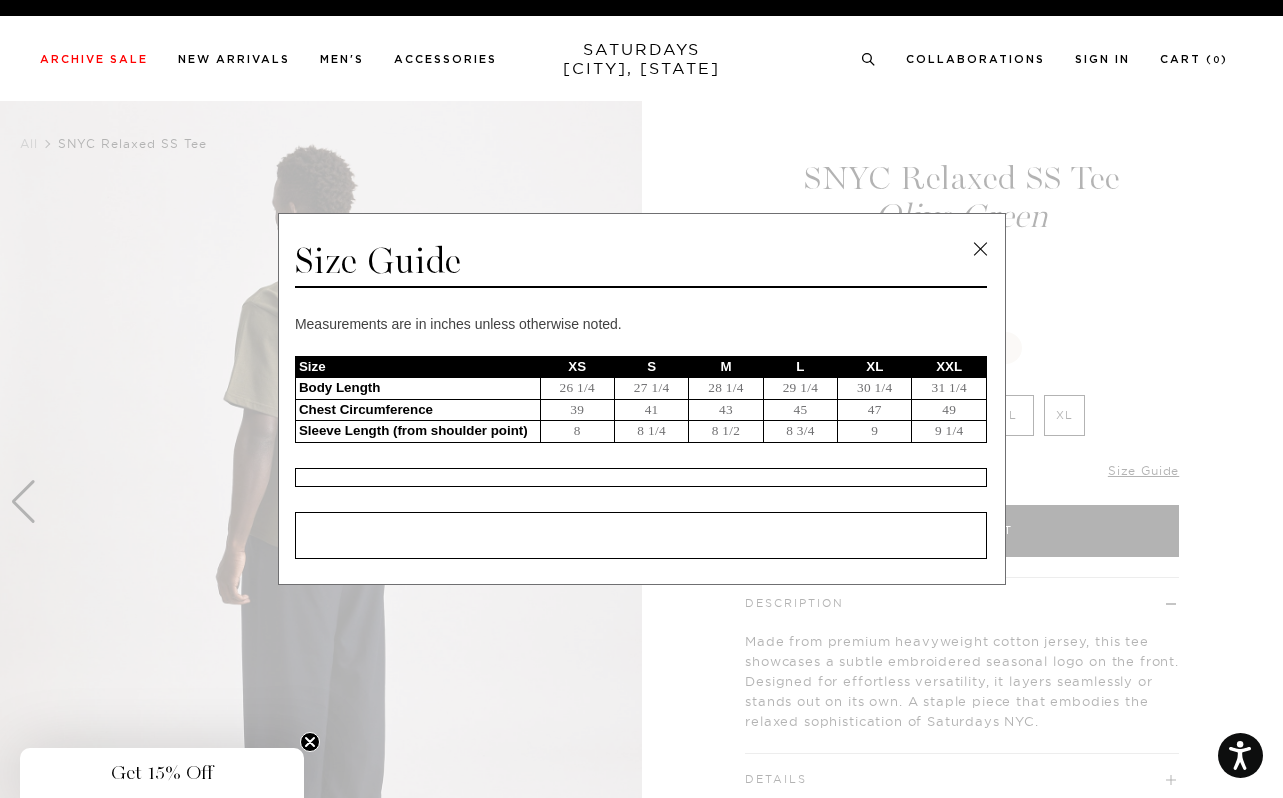 click at bounding box center [980, 249] 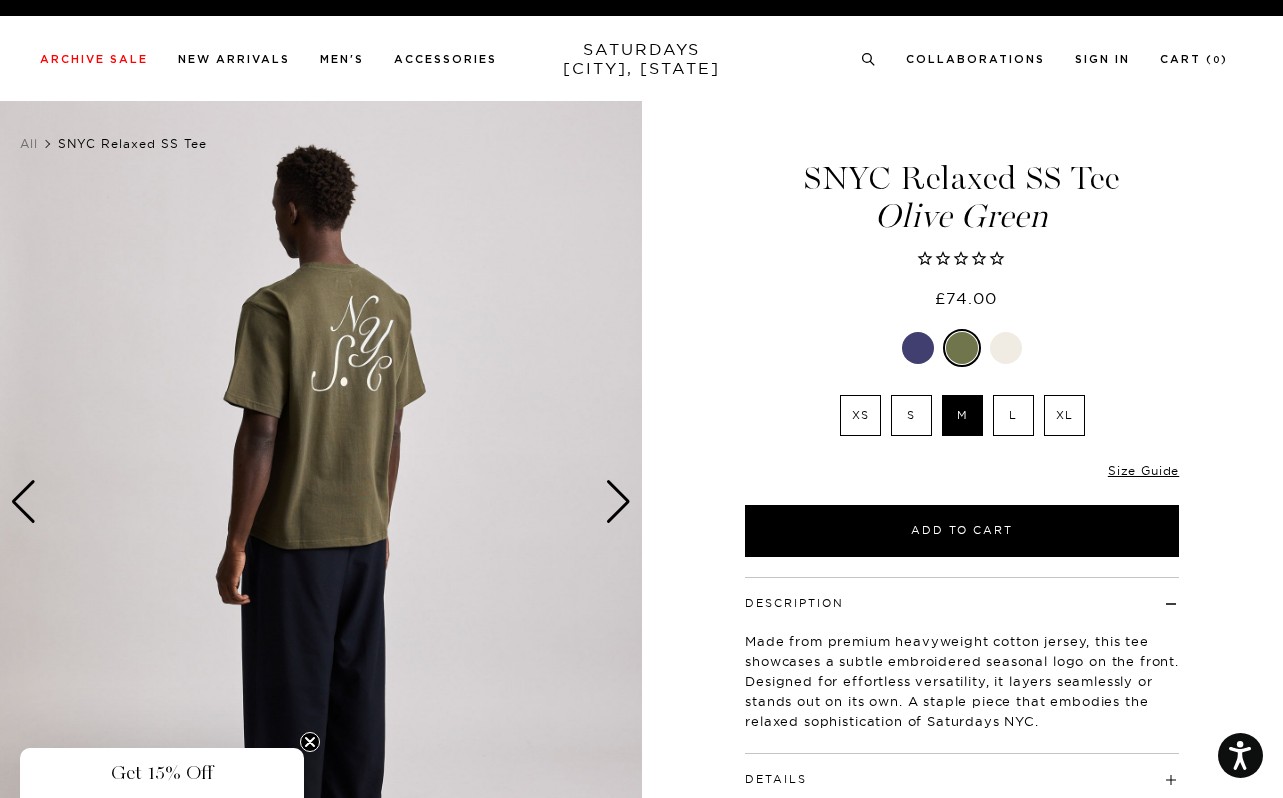 click at bounding box center [918, 348] 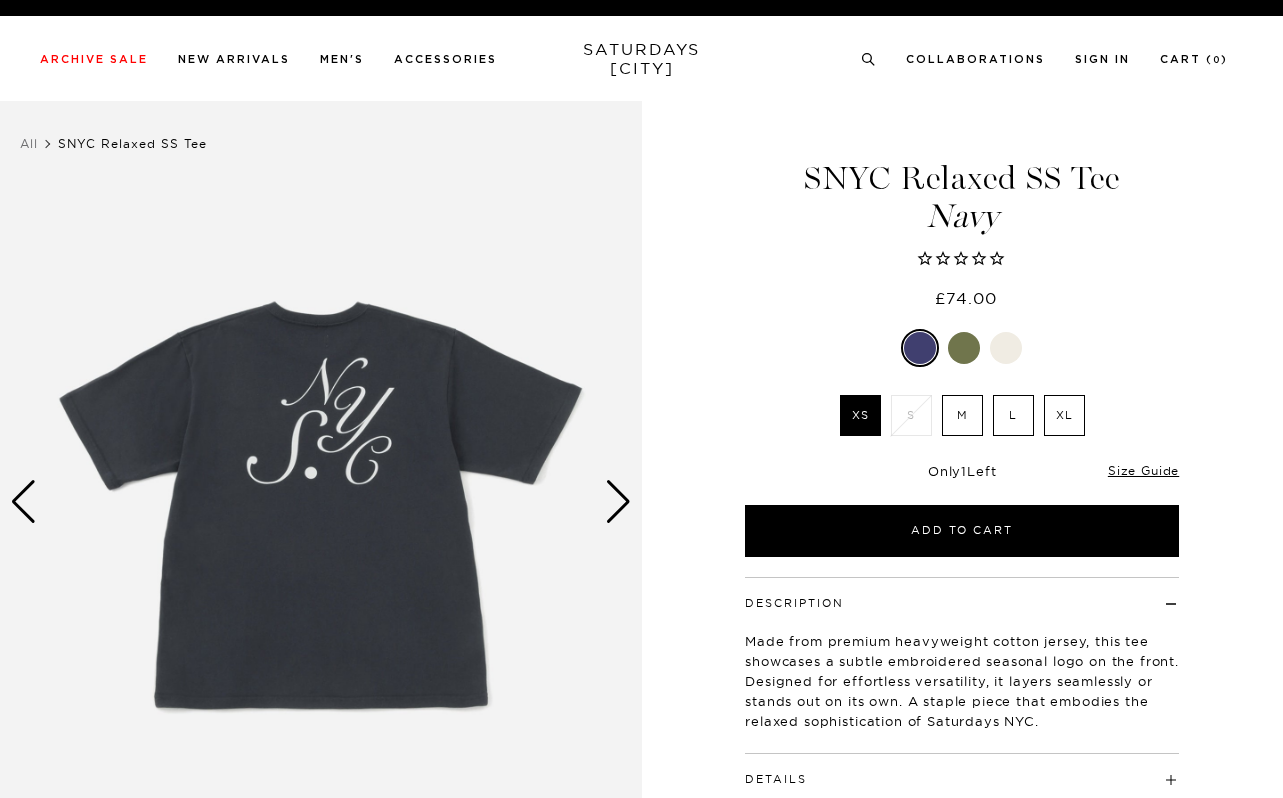 scroll, scrollTop: 0, scrollLeft: 0, axis: both 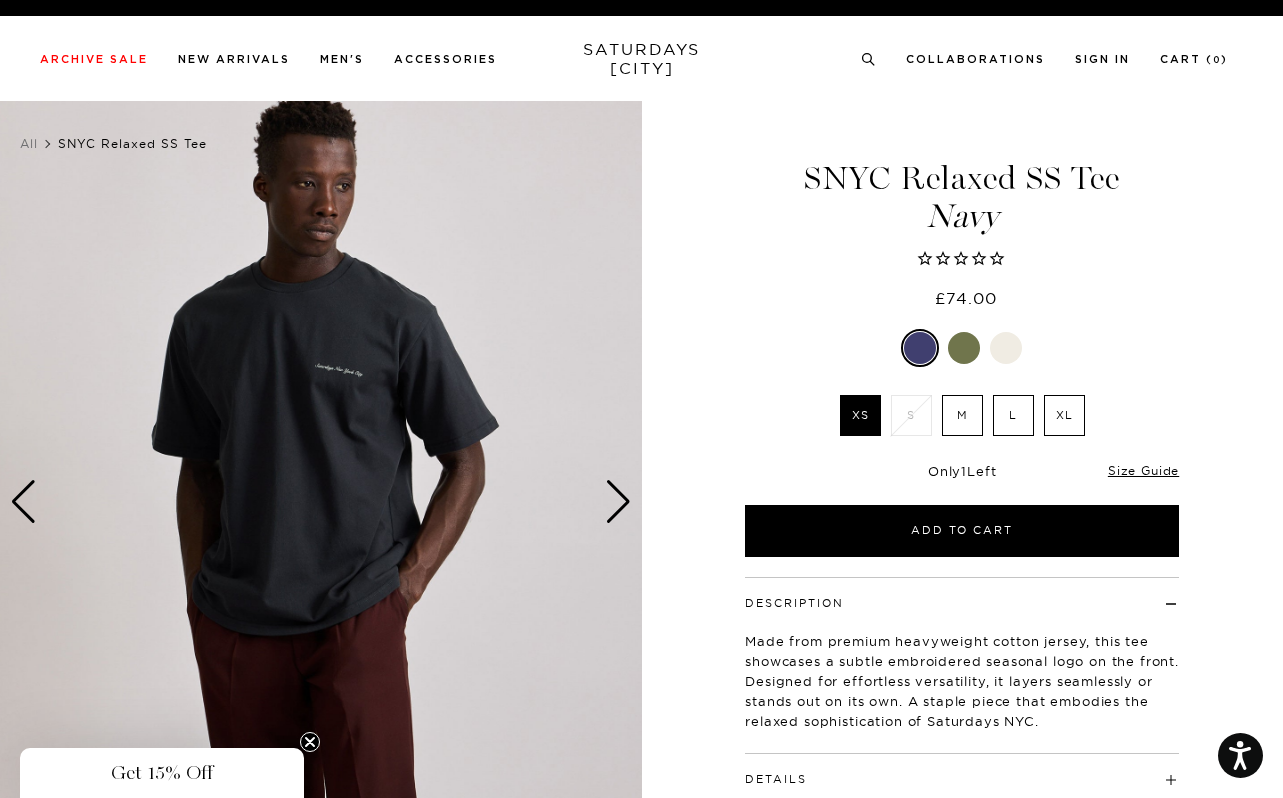 click at bounding box center (618, 502) 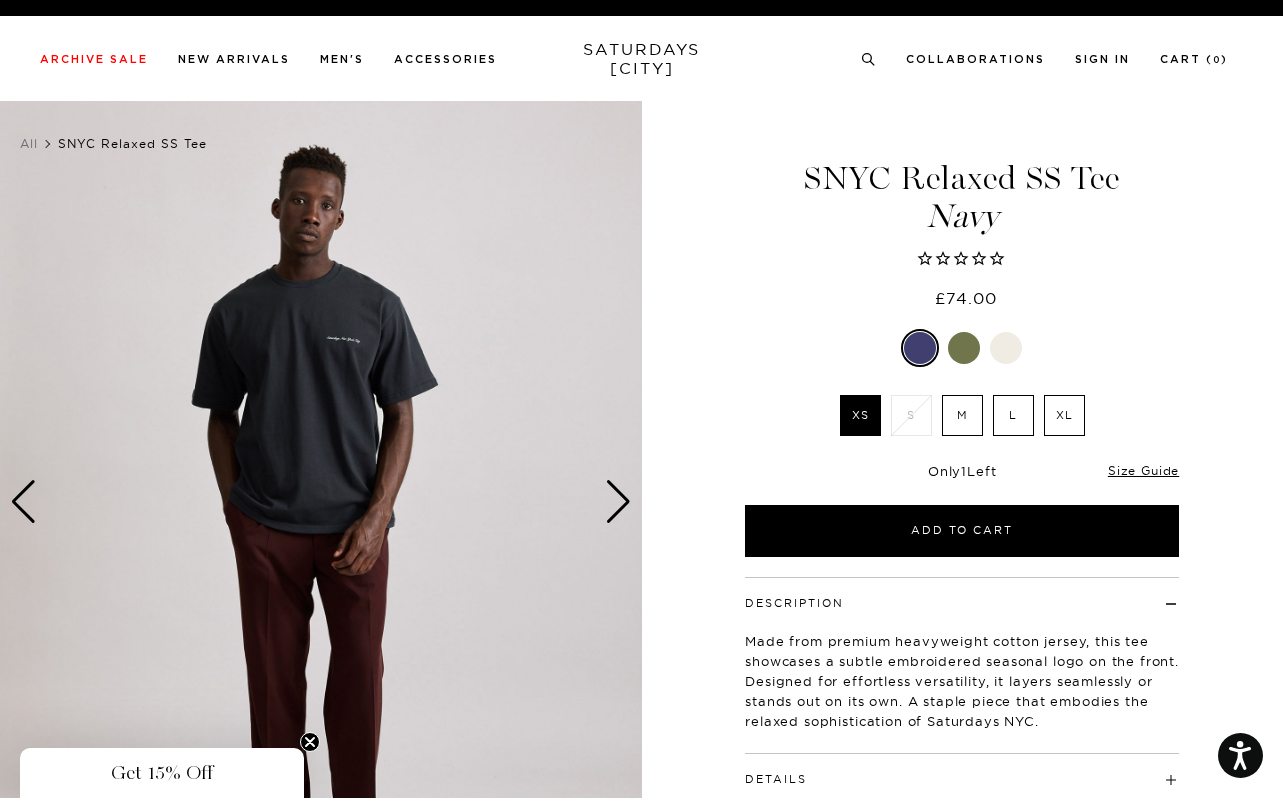 click at bounding box center (618, 502) 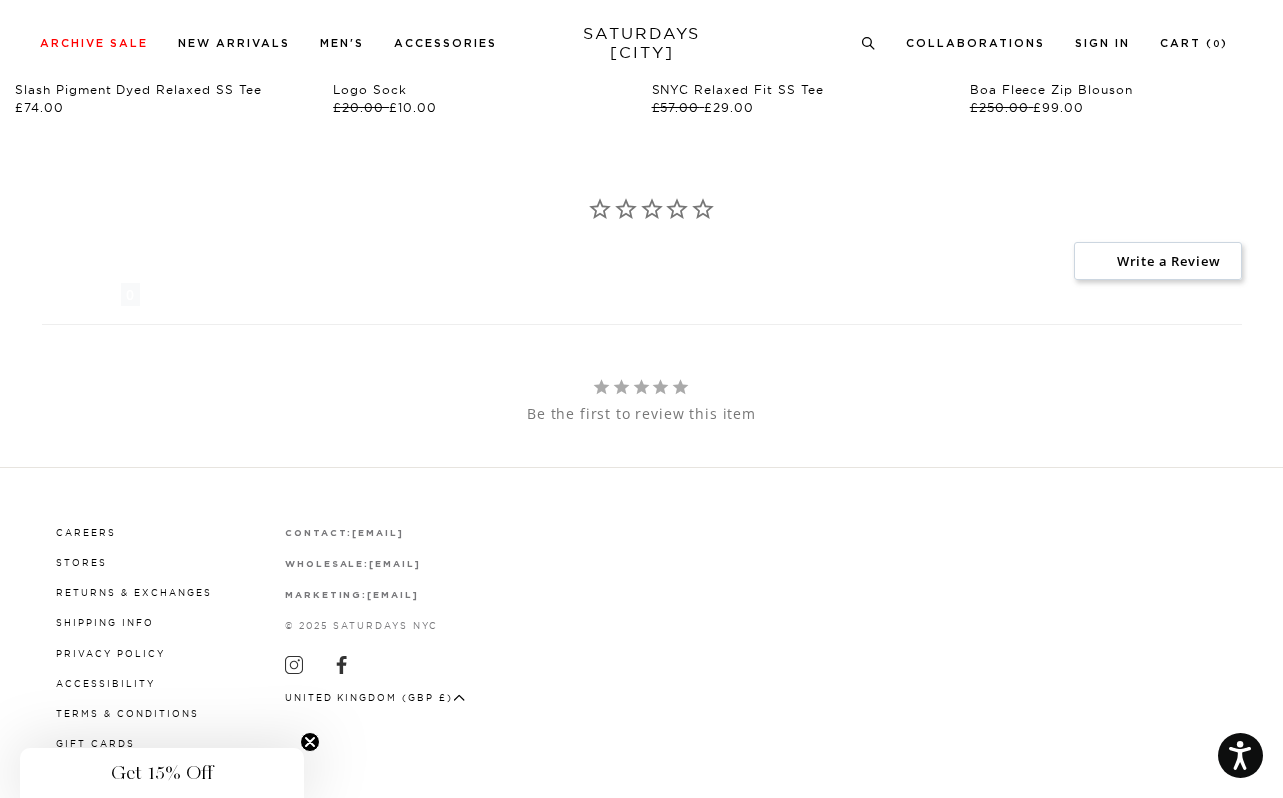 scroll, scrollTop: 1395, scrollLeft: 0, axis: vertical 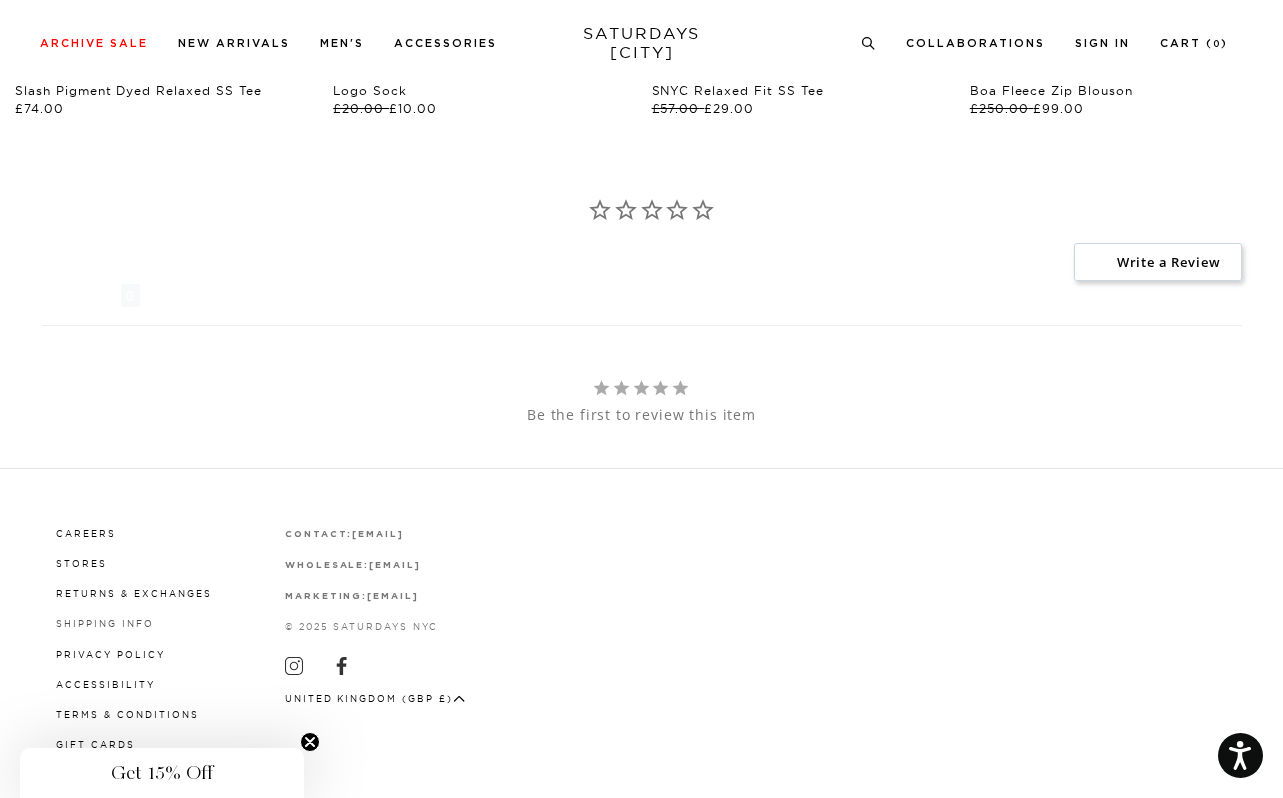 click on "Shipping Info" at bounding box center (105, 623) 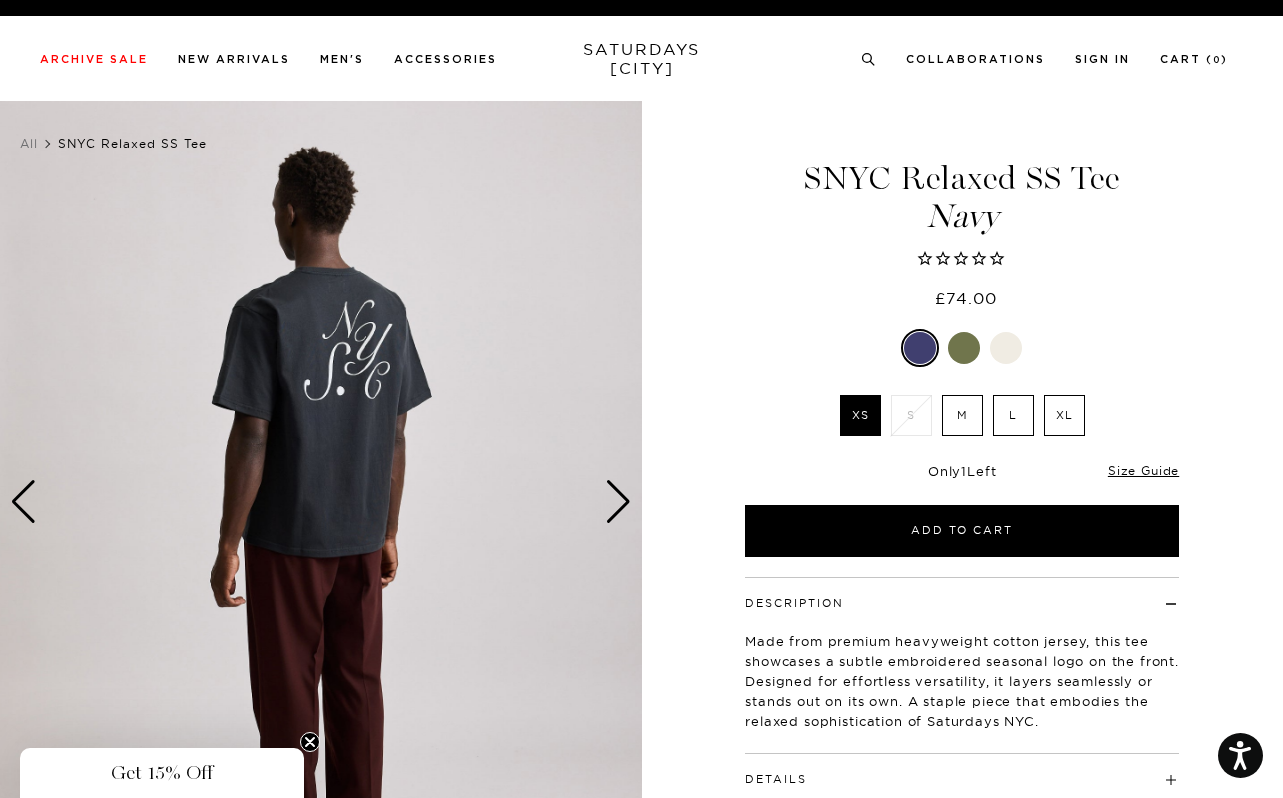 scroll, scrollTop: 0, scrollLeft: 0, axis: both 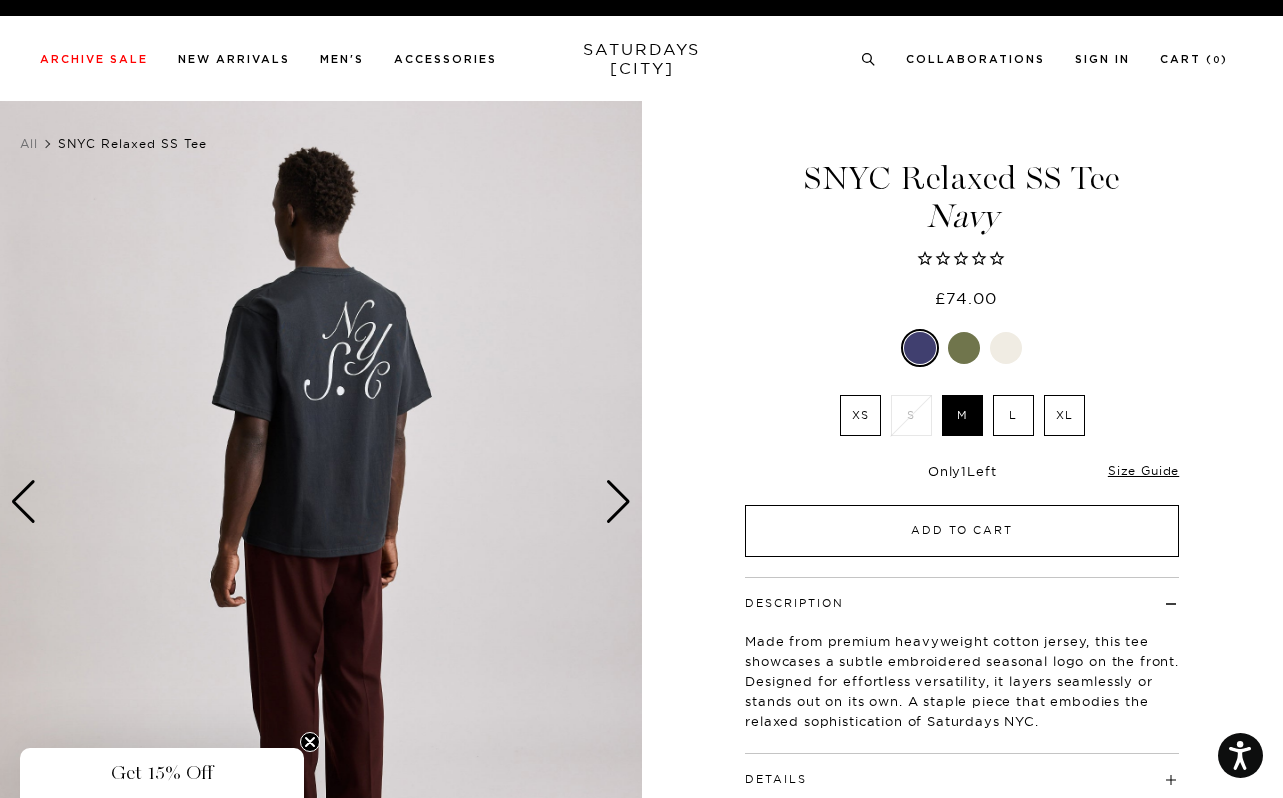 click on "Add to Cart" at bounding box center (962, 531) 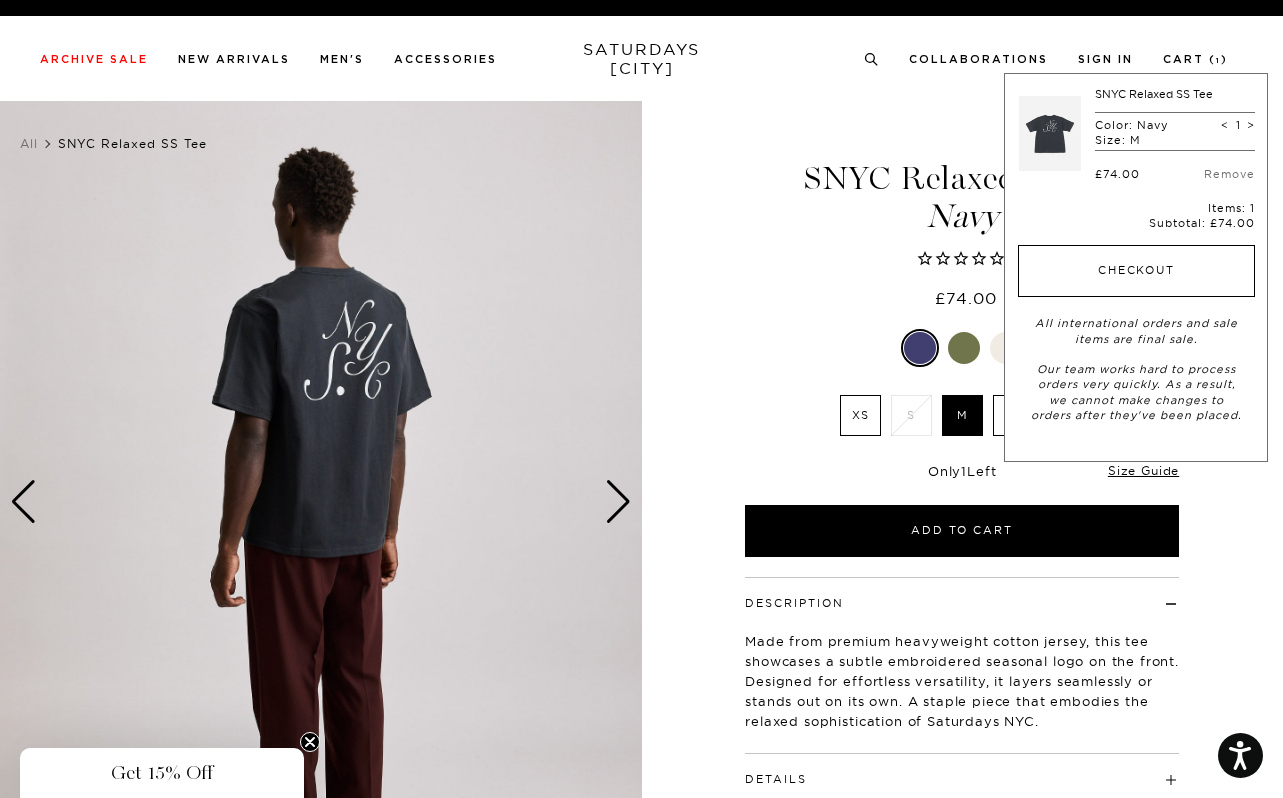 click on "Checkout" at bounding box center (1136, 271) 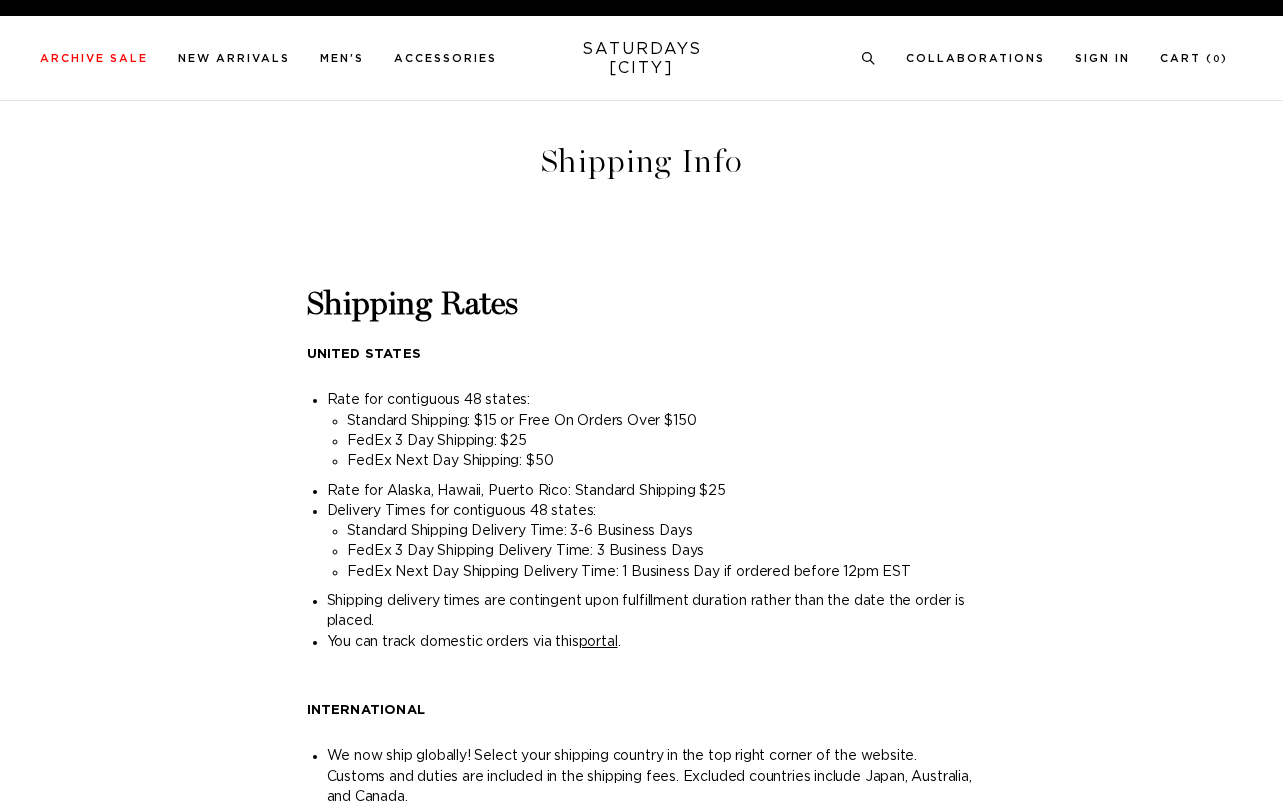 scroll, scrollTop: 0, scrollLeft: 0, axis: both 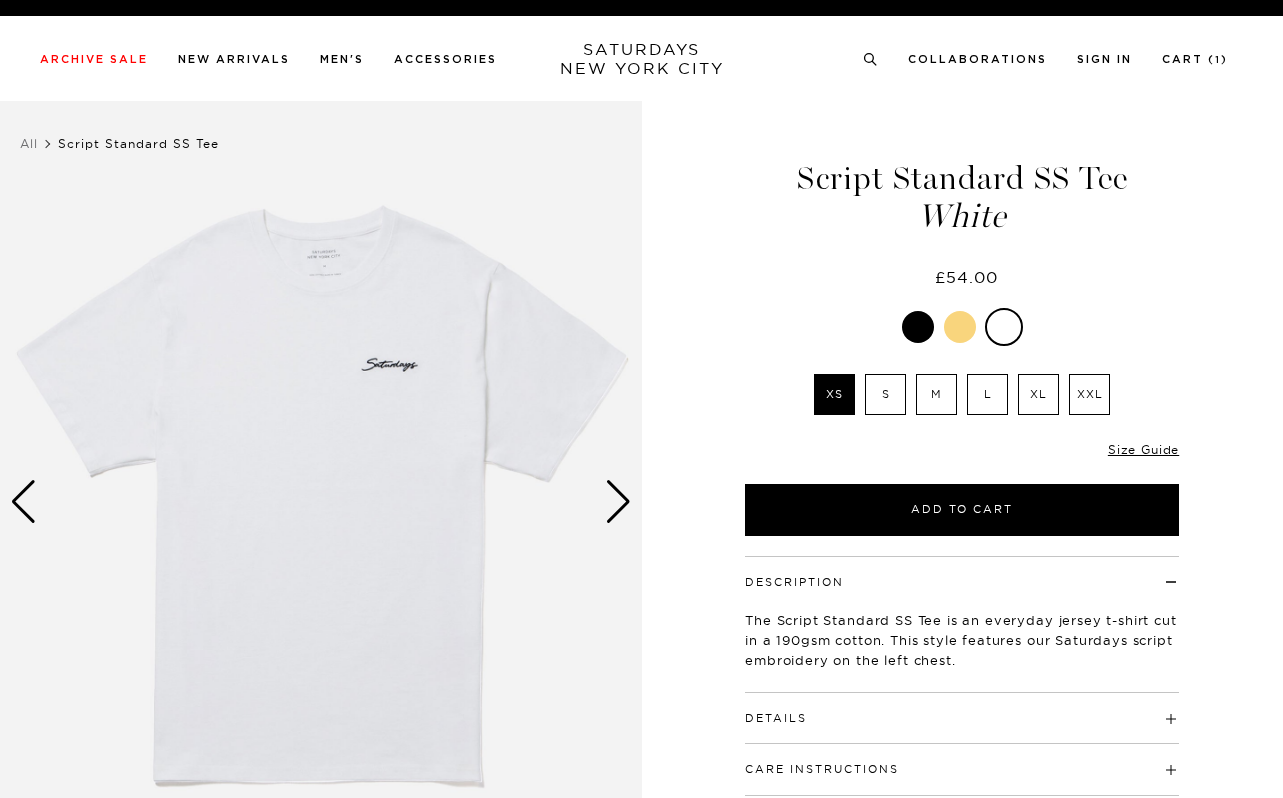 click at bounding box center (618, 502) 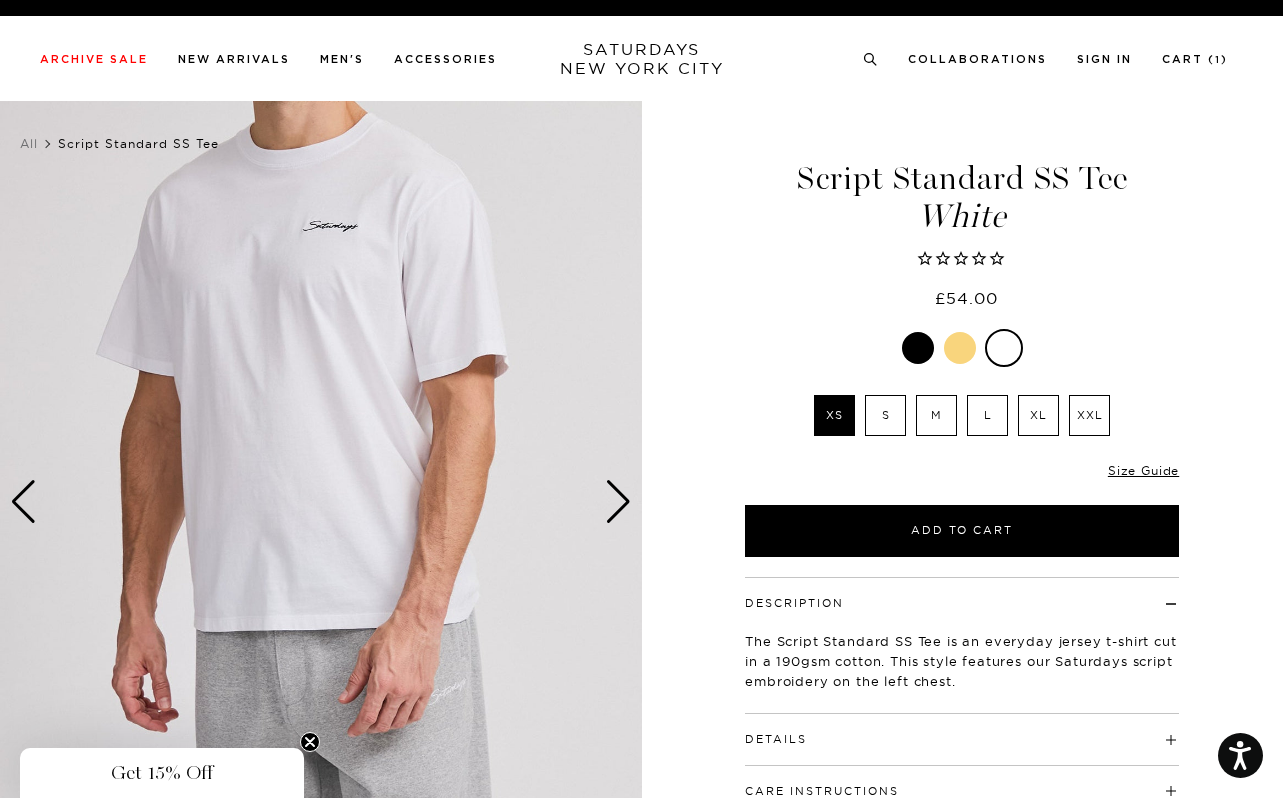 click at bounding box center [618, 502] 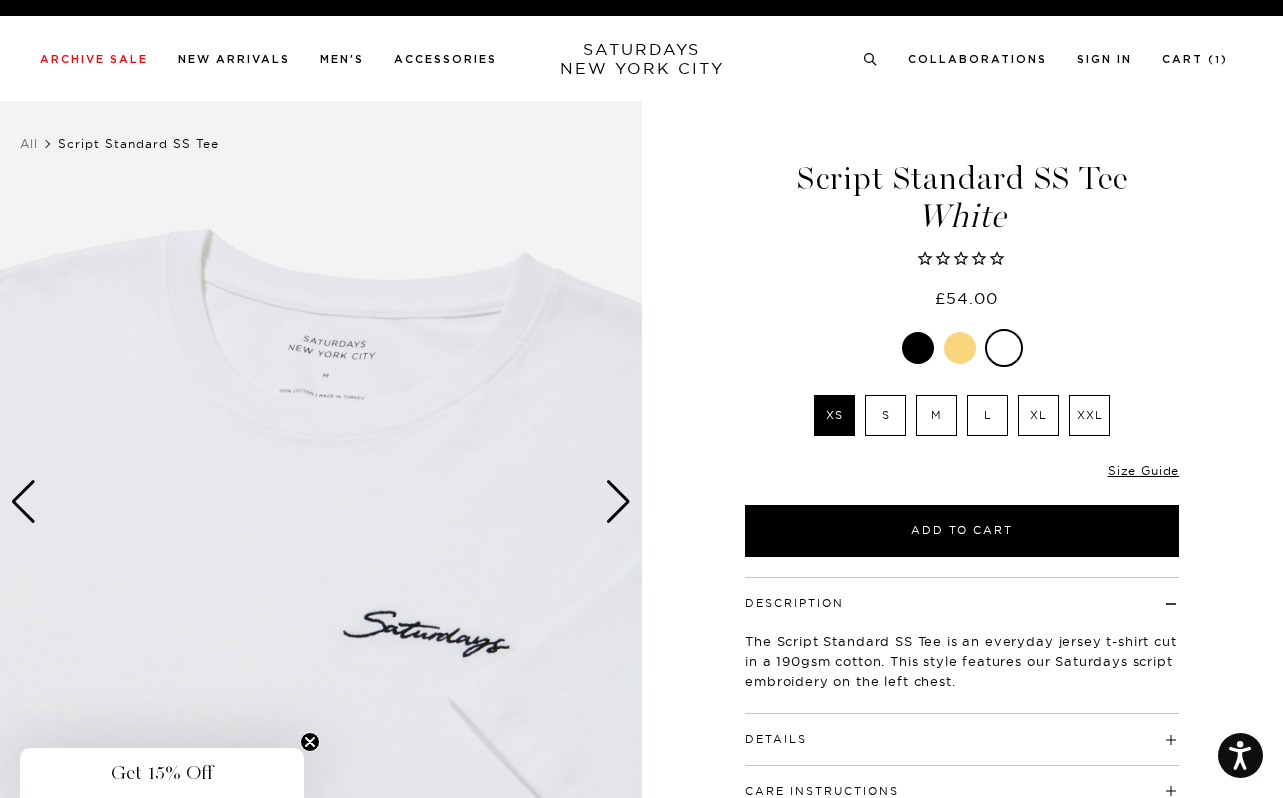 click at bounding box center (618, 502) 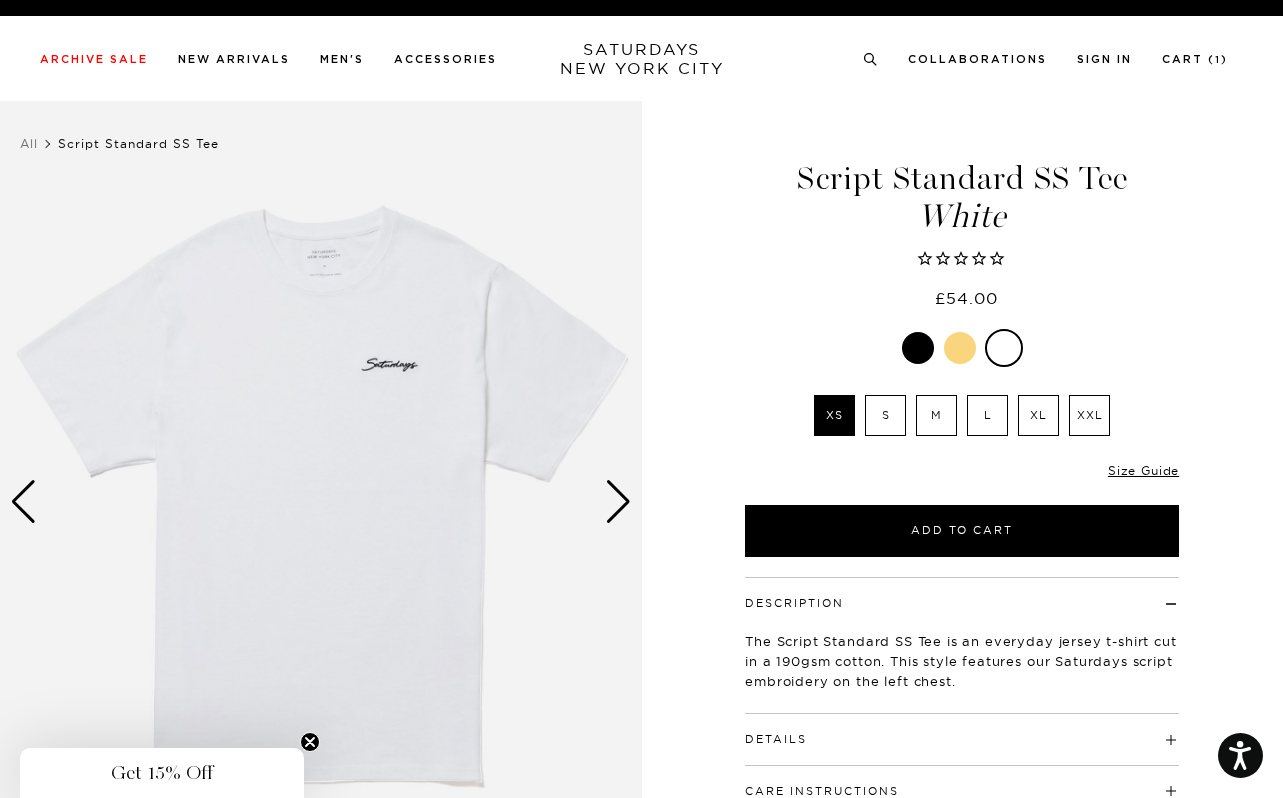 click at bounding box center (618, 502) 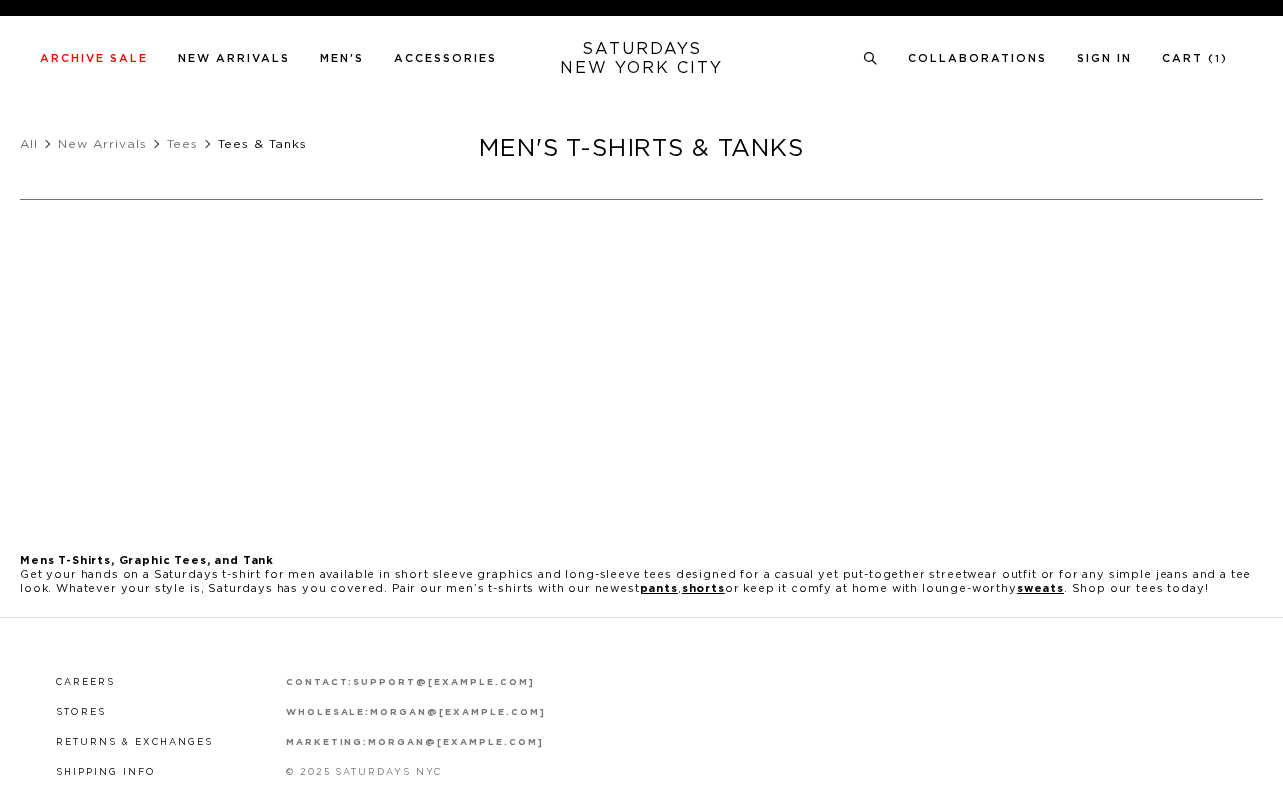 scroll, scrollTop: 0, scrollLeft: 0, axis: both 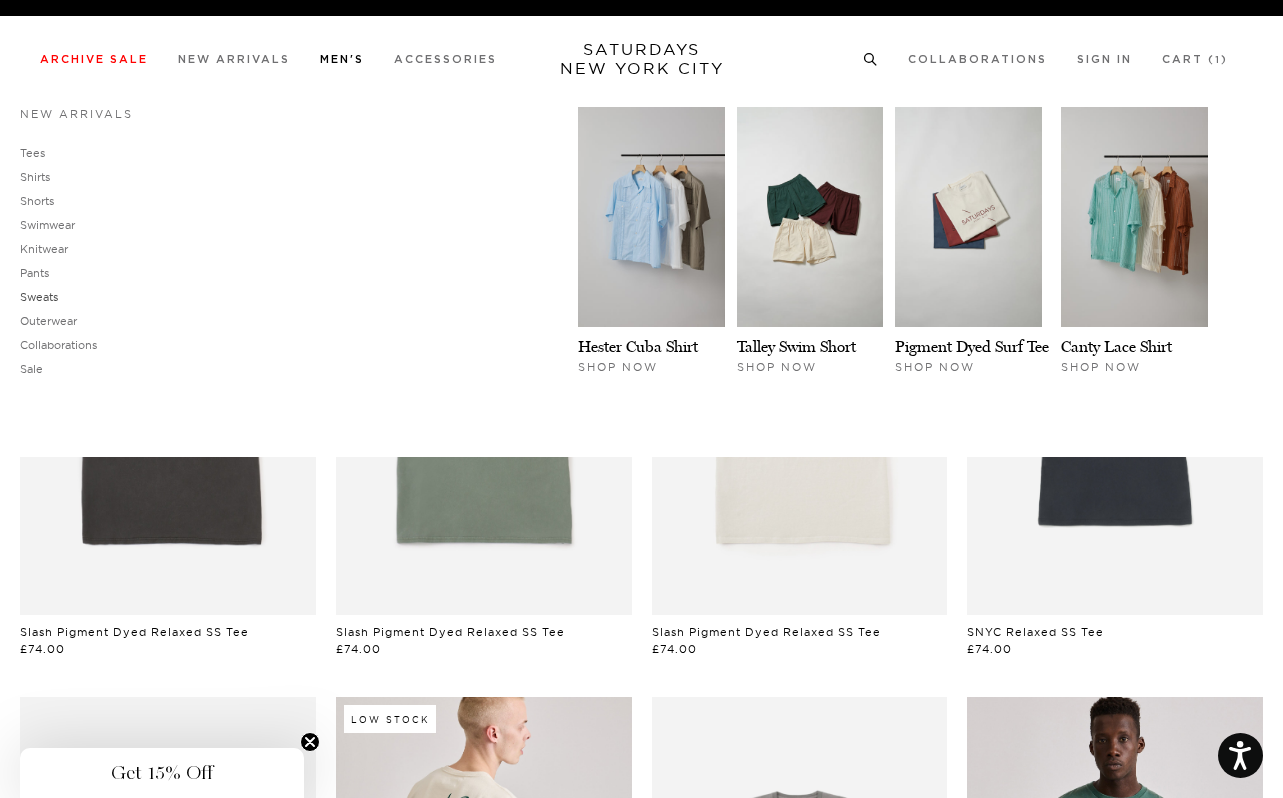 click on "Sweats" at bounding box center [39, 297] 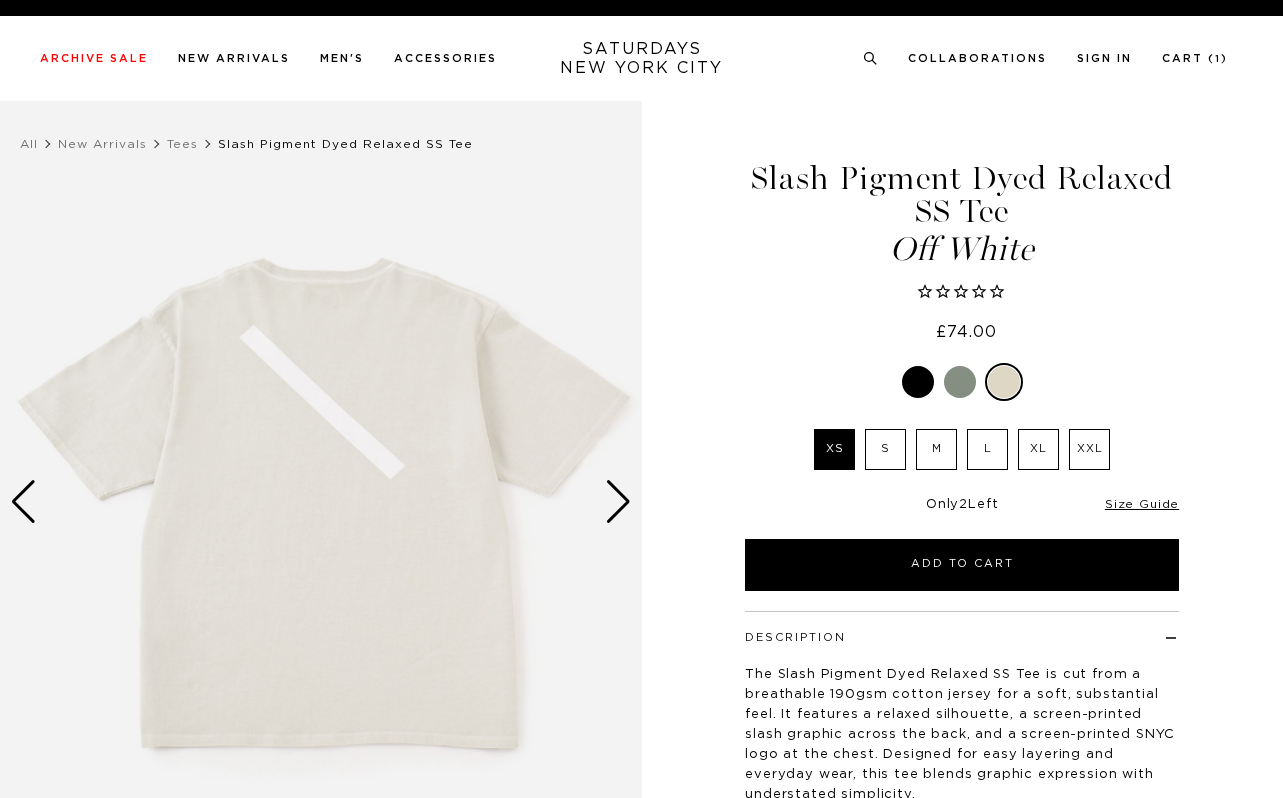 scroll, scrollTop: 0, scrollLeft: 0, axis: both 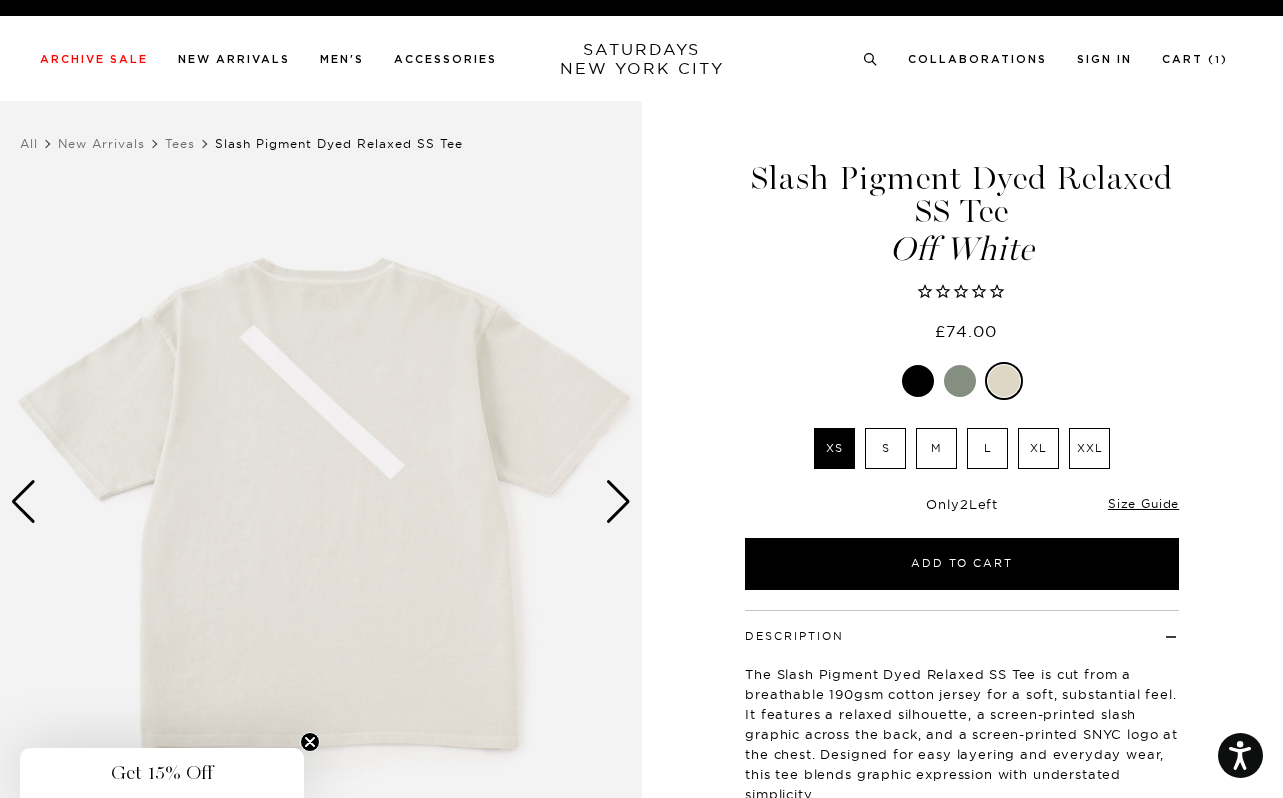 click at bounding box center [618, 502] 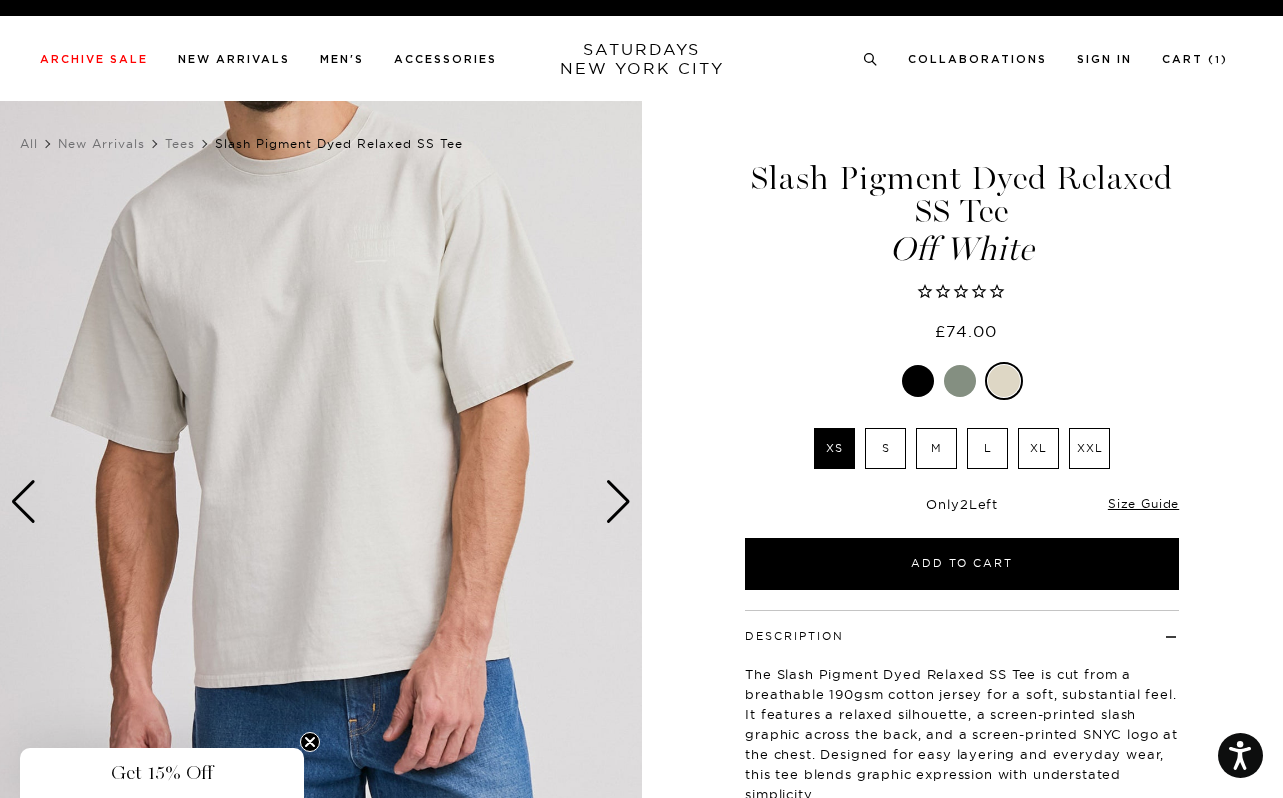 click at bounding box center [321, 502] 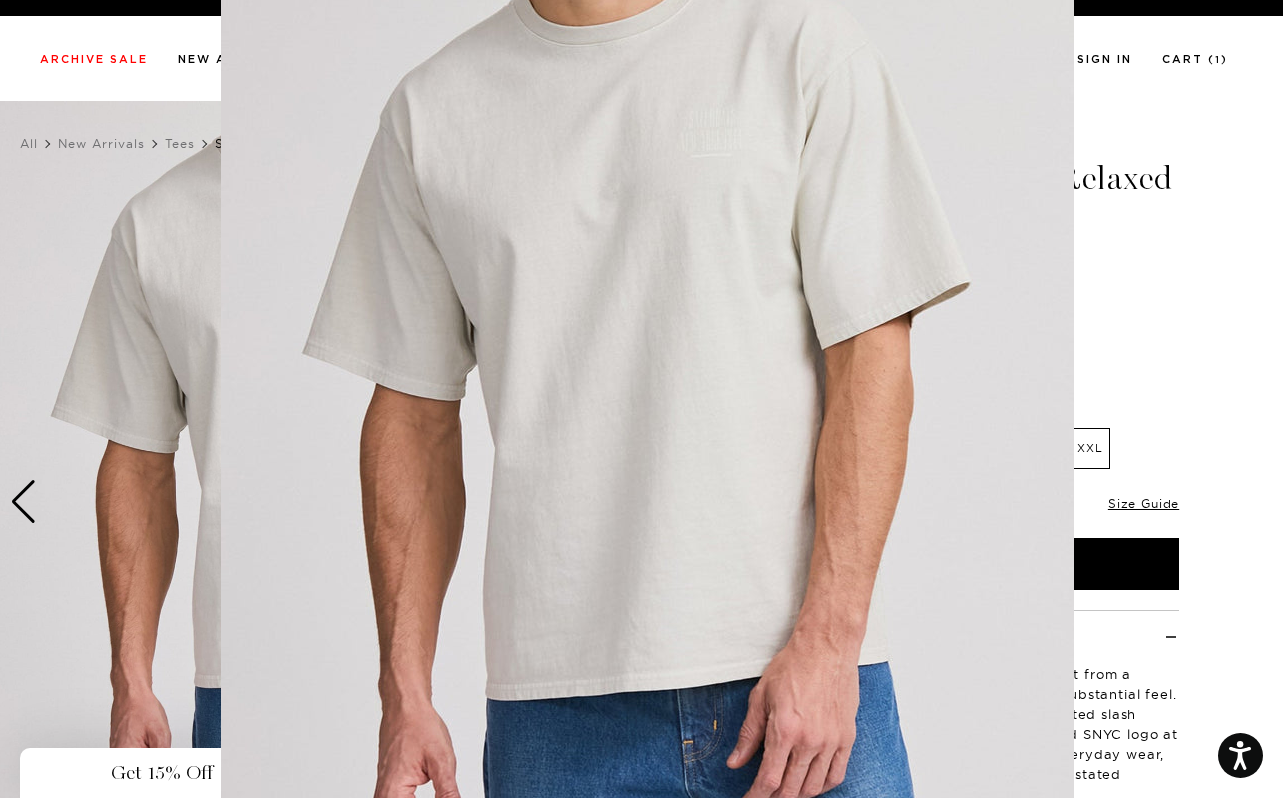 scroll, scrollTop: 48, scrollLeft: 0, axis: vertical 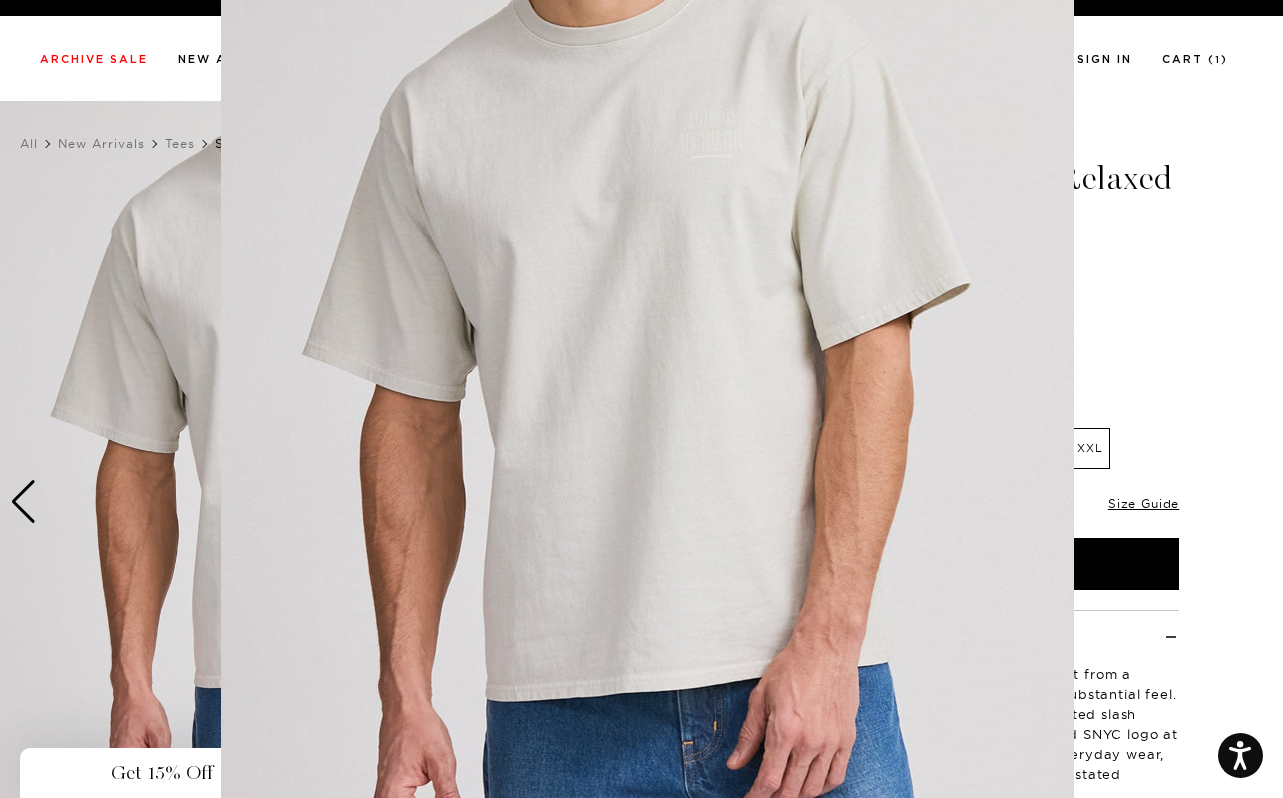 click at bounding box center [647, 464] 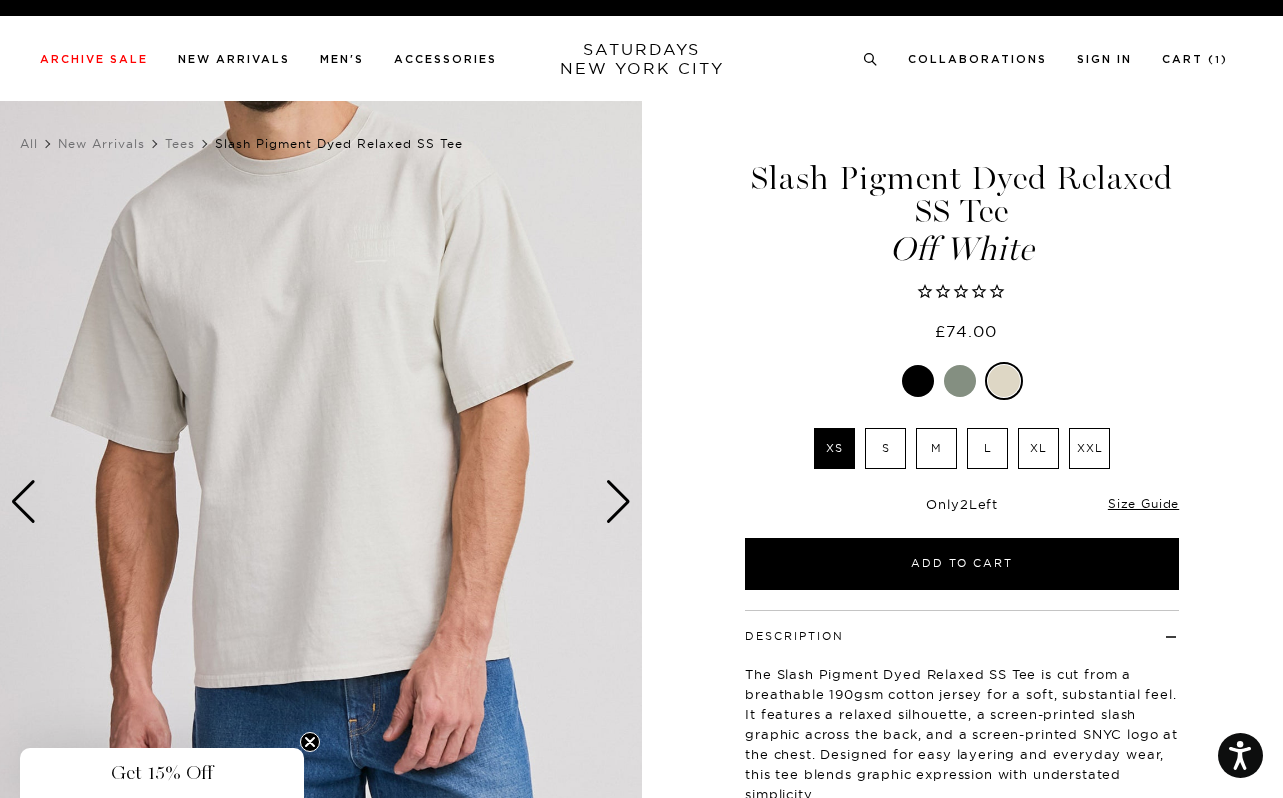 click at bounding box center [618, 502] 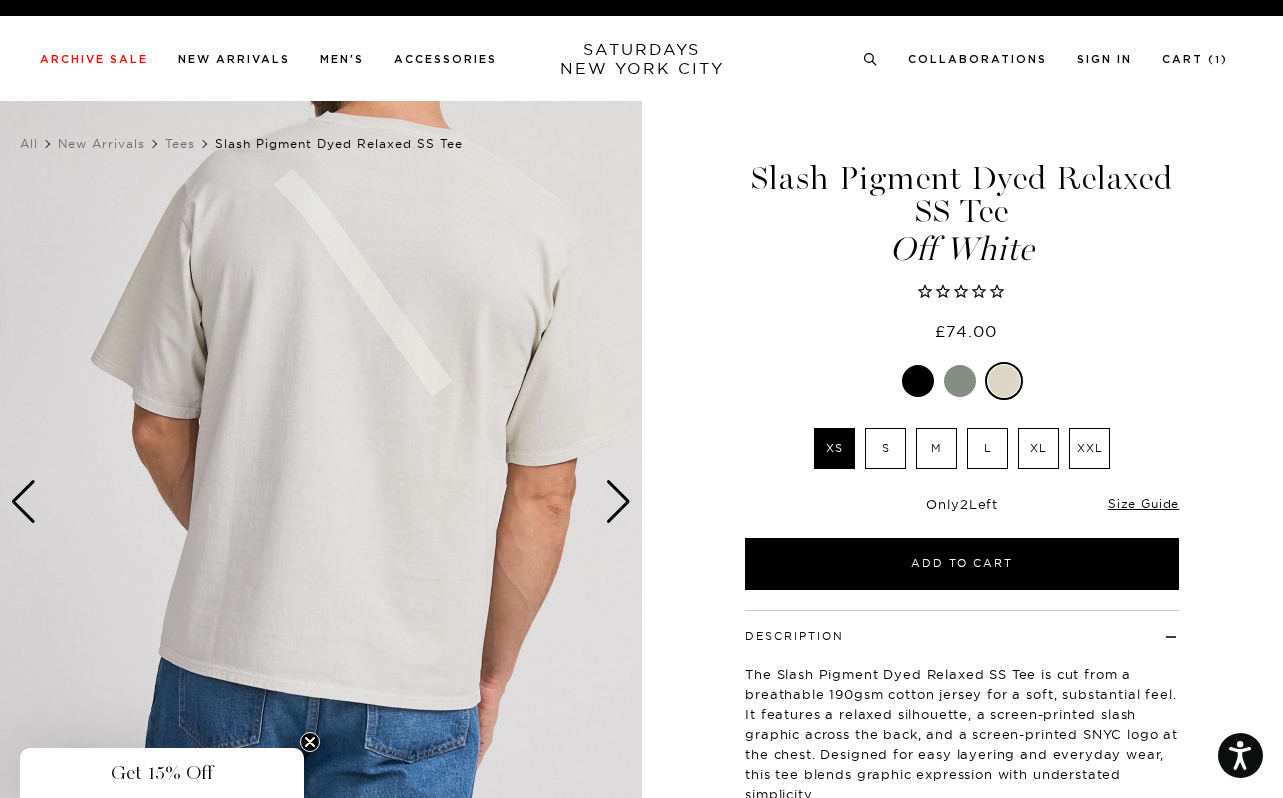 click at bounding box center [618, 502] 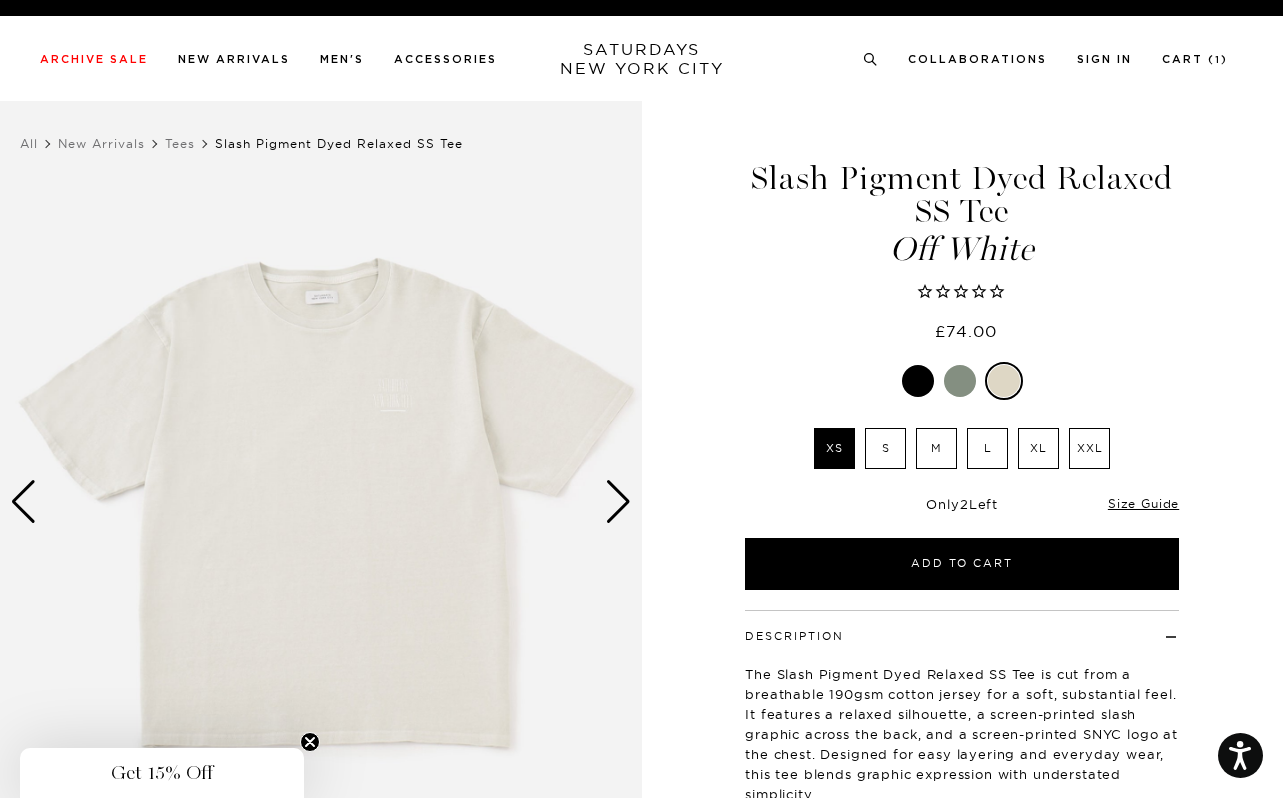 click at bounding box center (618, 502) 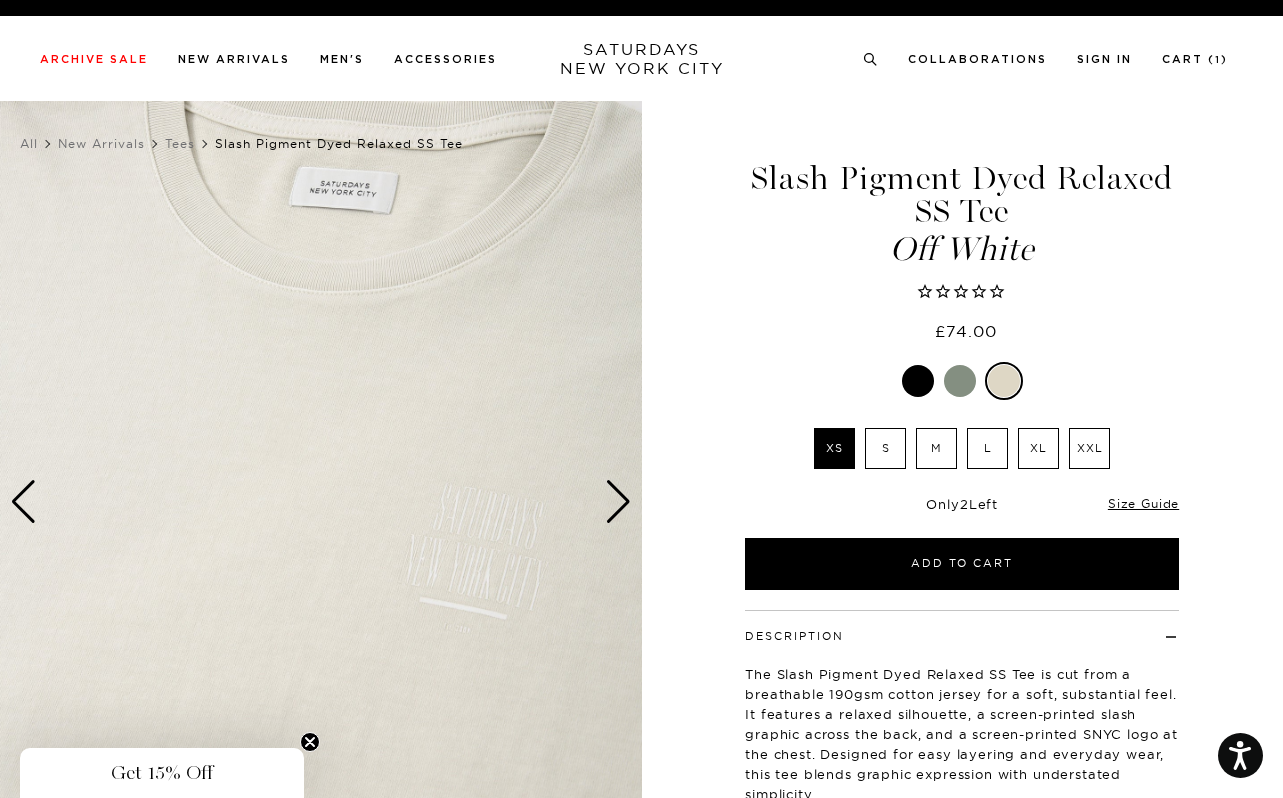 click at bounding box center (618, 502) 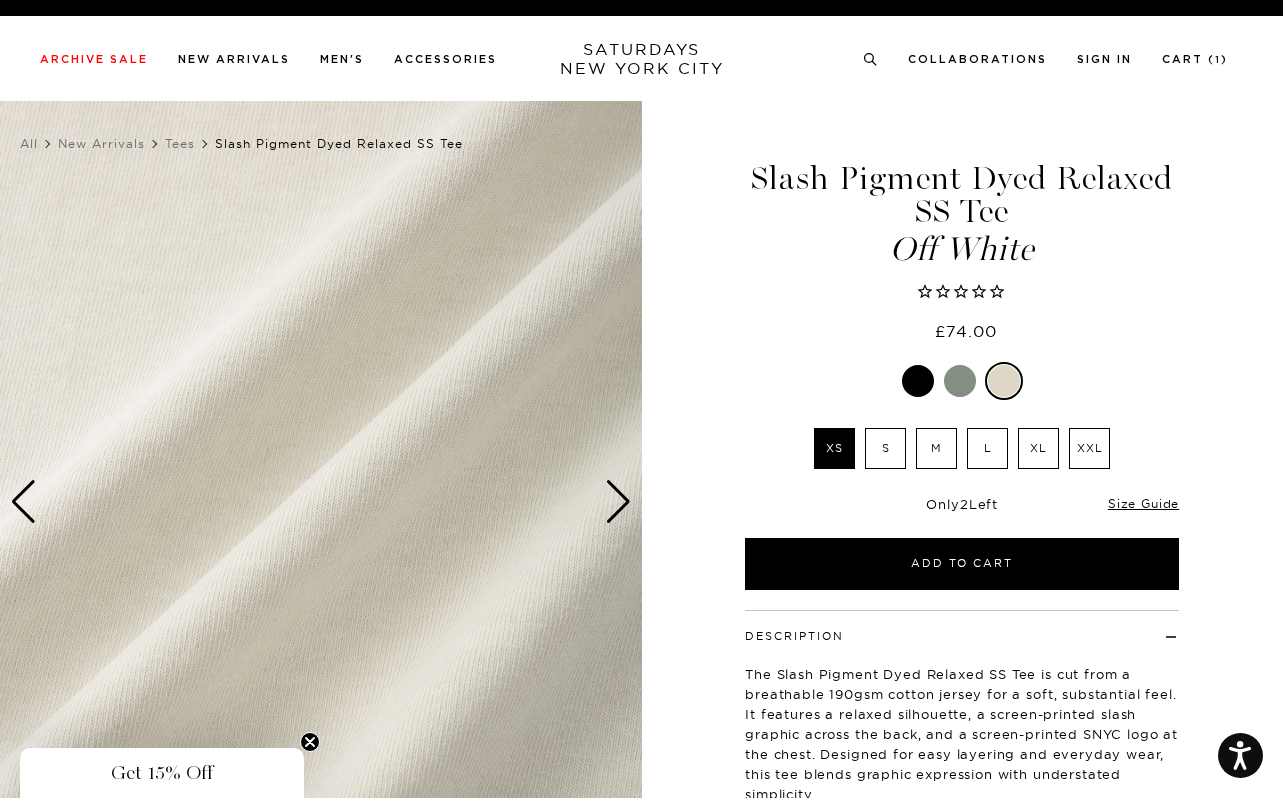 click at bounding box center (618, 502) 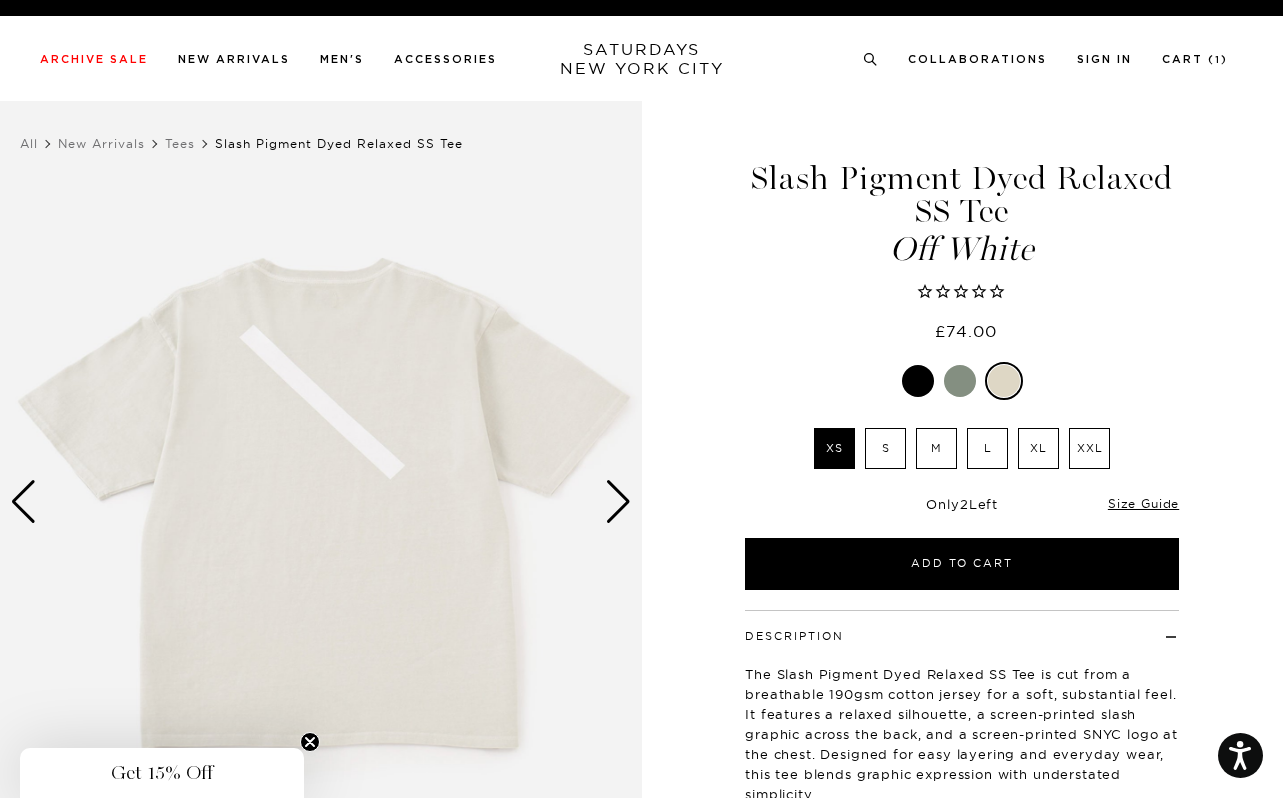 click at bounding box center [618, 502] 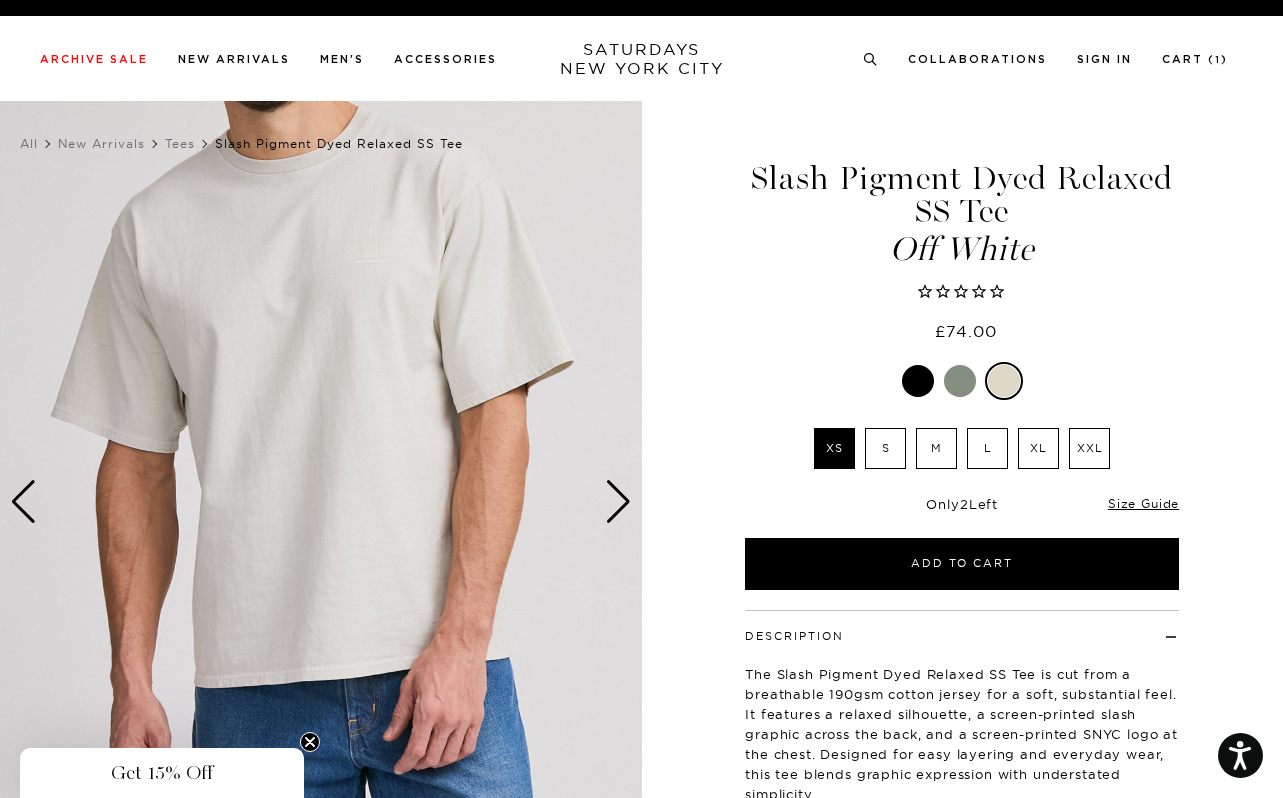 click at bounding box center (960, 381) 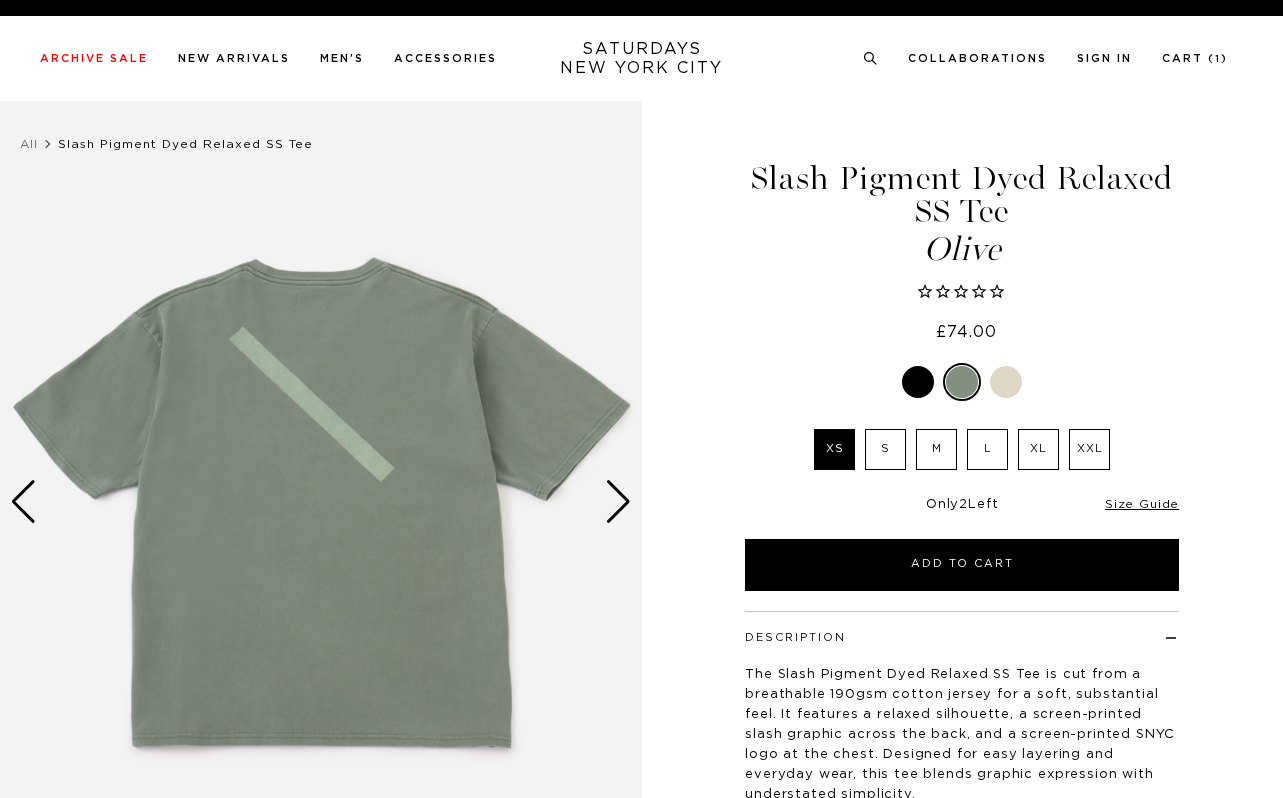 scroll, scrollTop: 0, scrollLeft: 0, axis: both 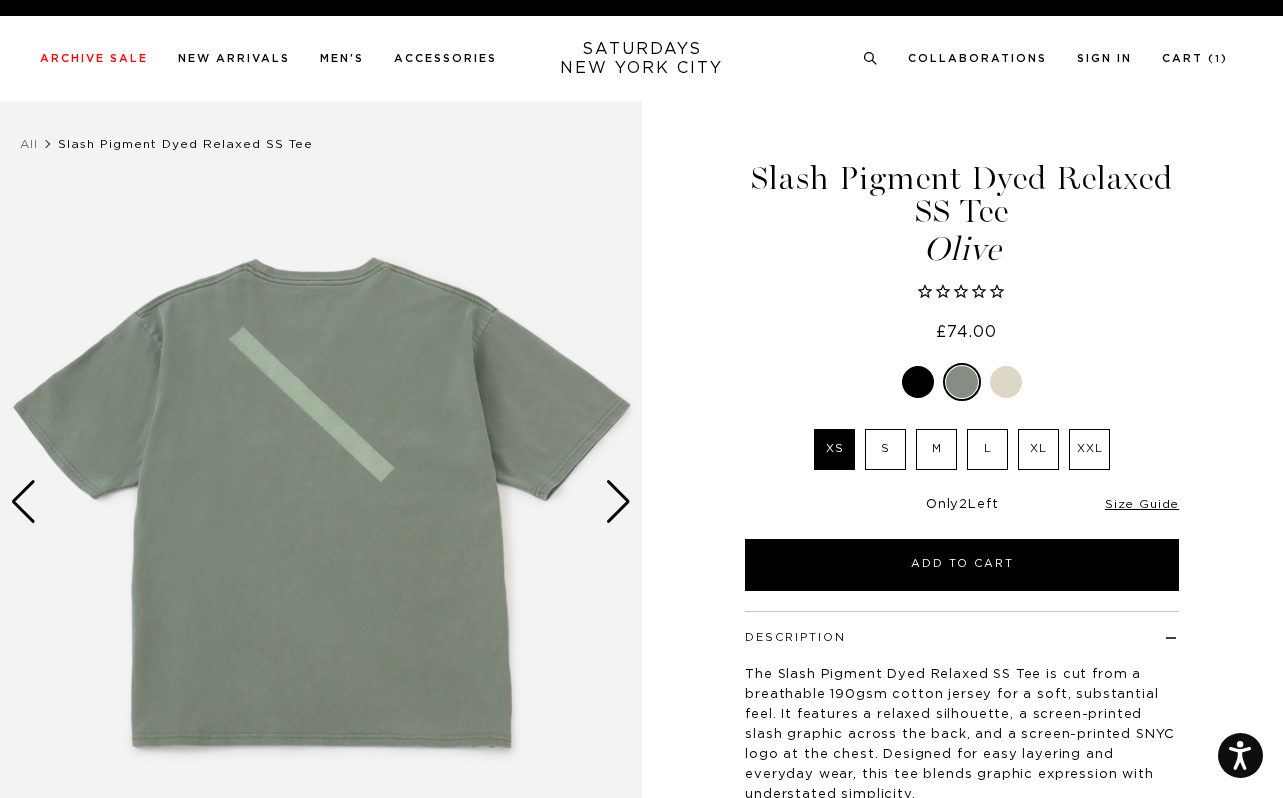 click at bounding box center [618, 502] 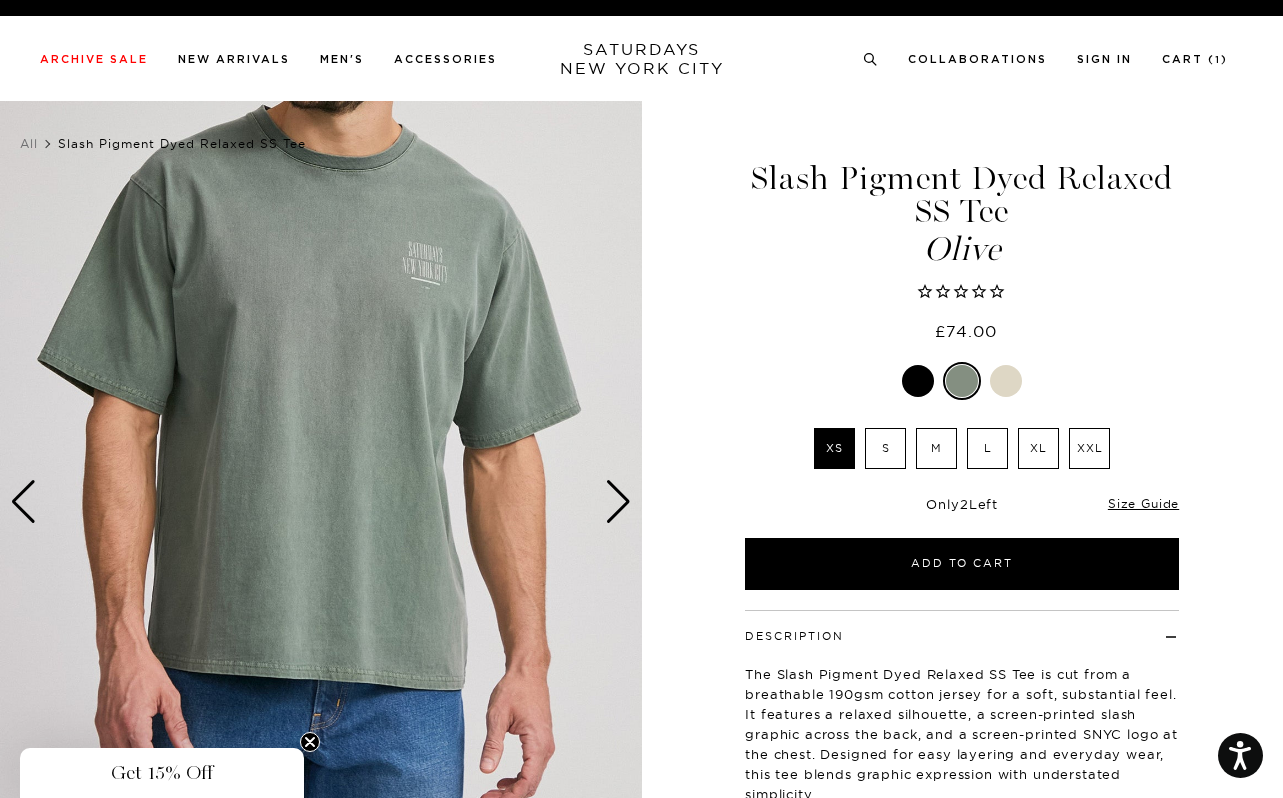 click at bounding box center (618, 502) 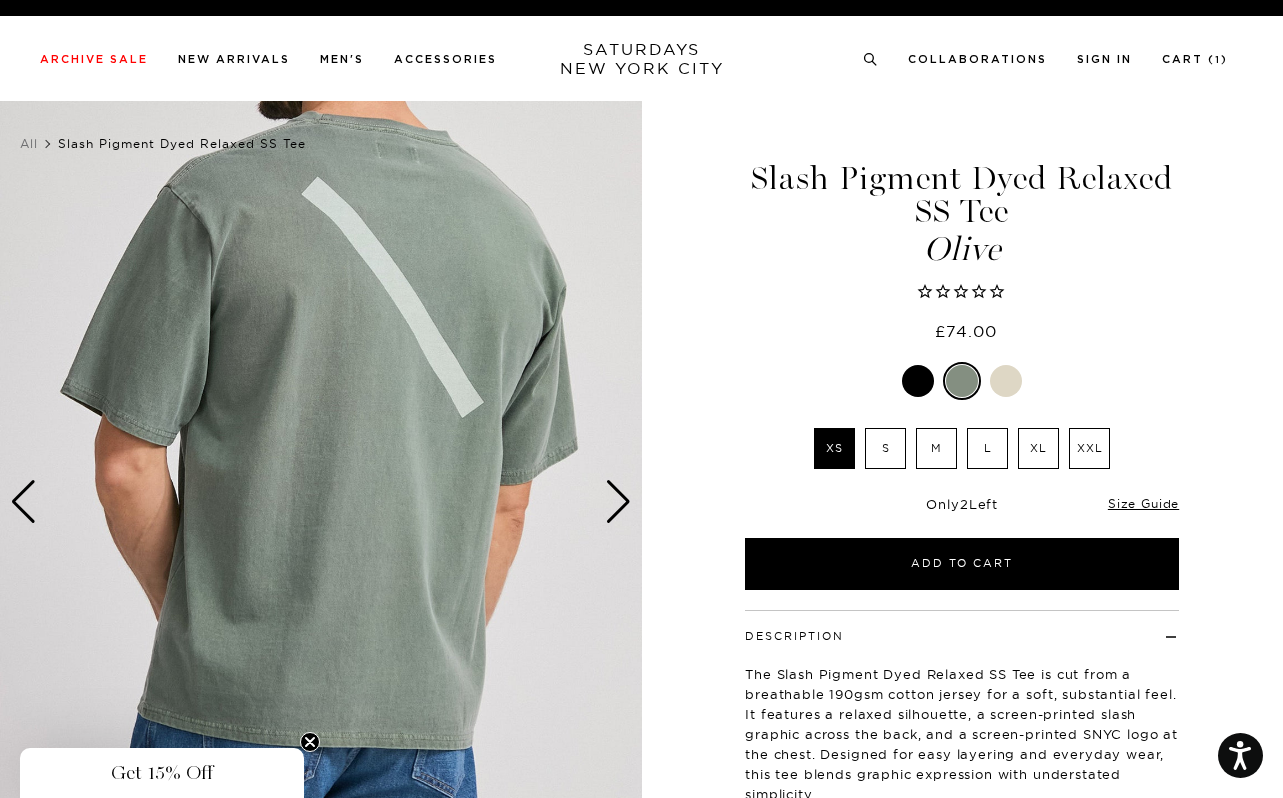 click at bounding box center (618, 502) 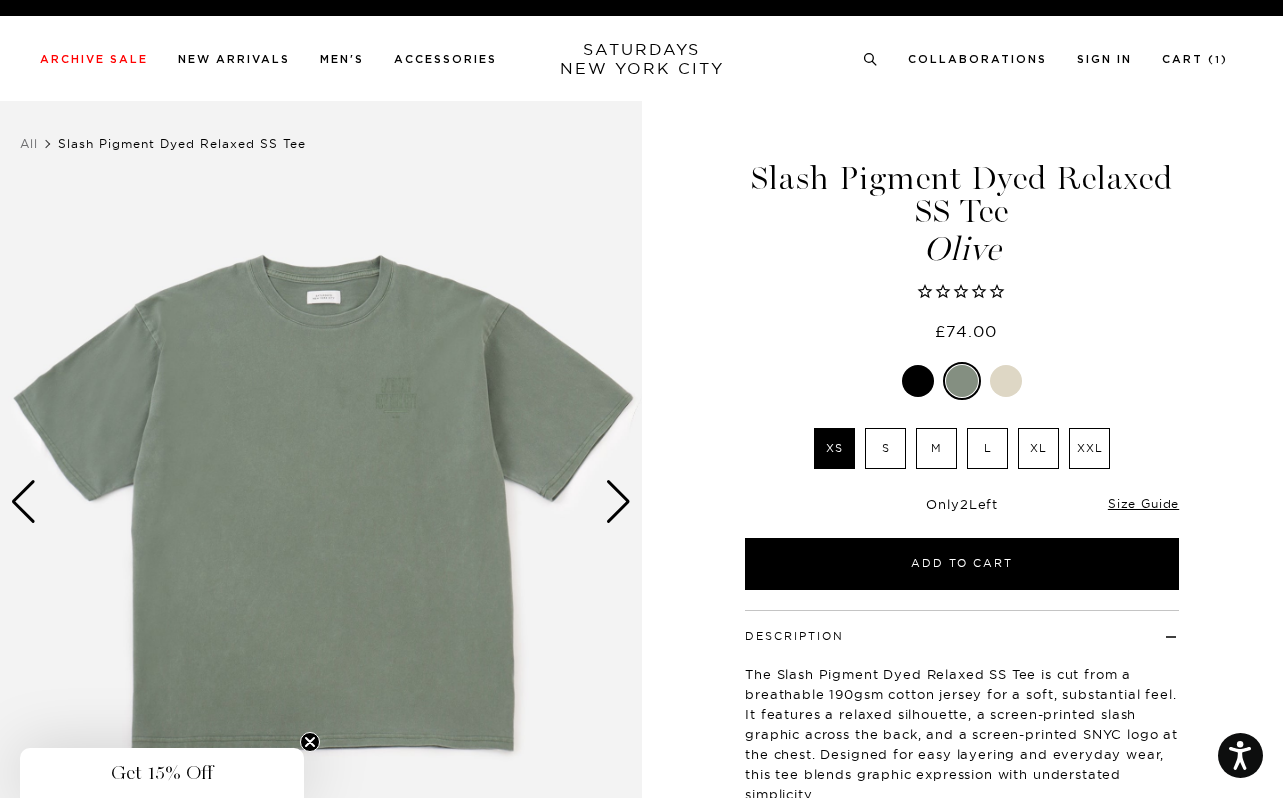 click at bounding box center [1006, 381] 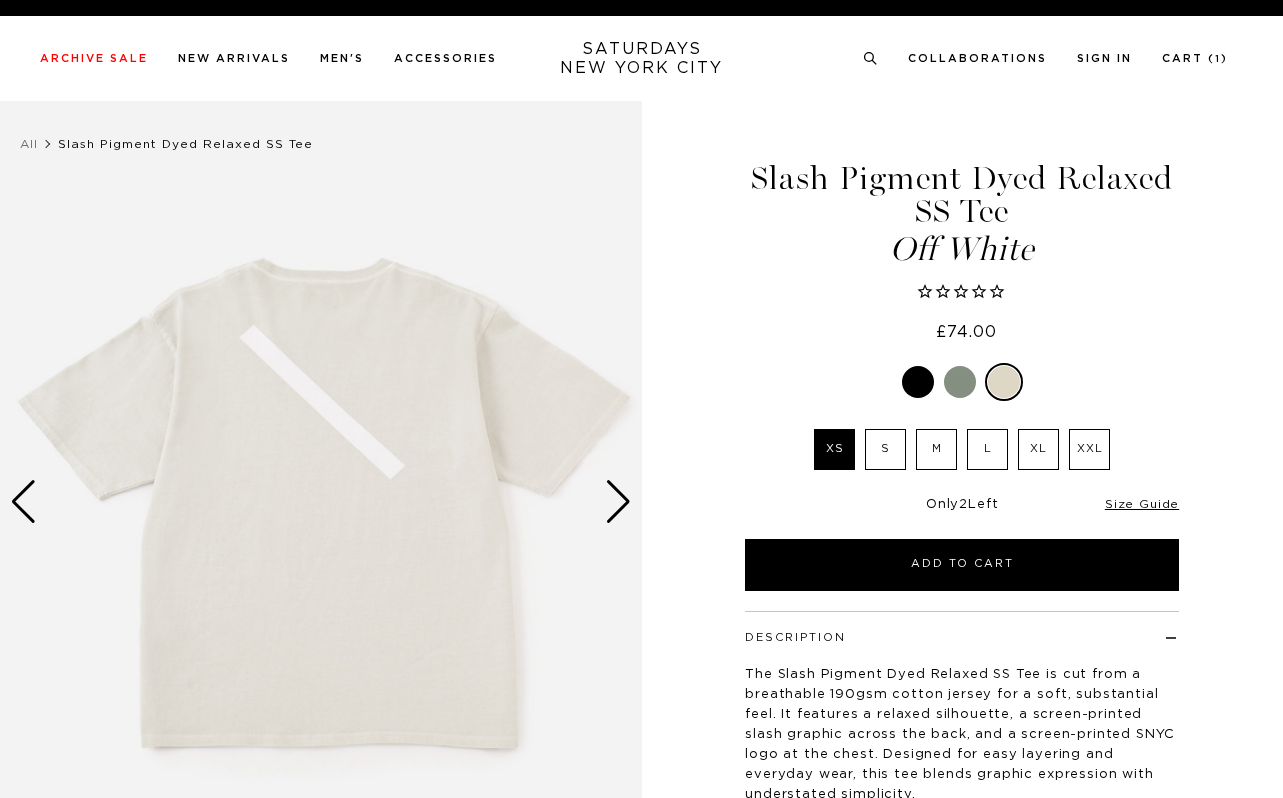 scroll, scrollTop: 0, scrollLeft: 0, axis: both 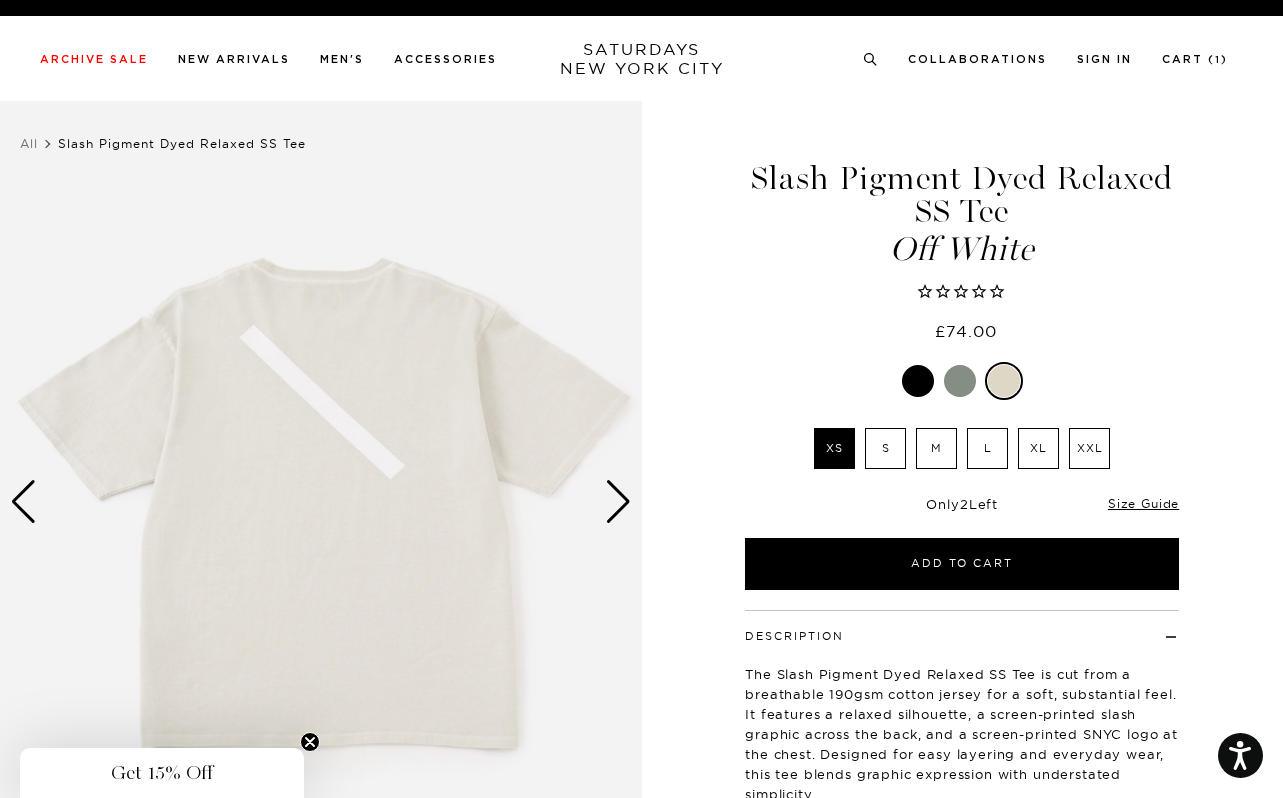click at bounding box center [618, 502] 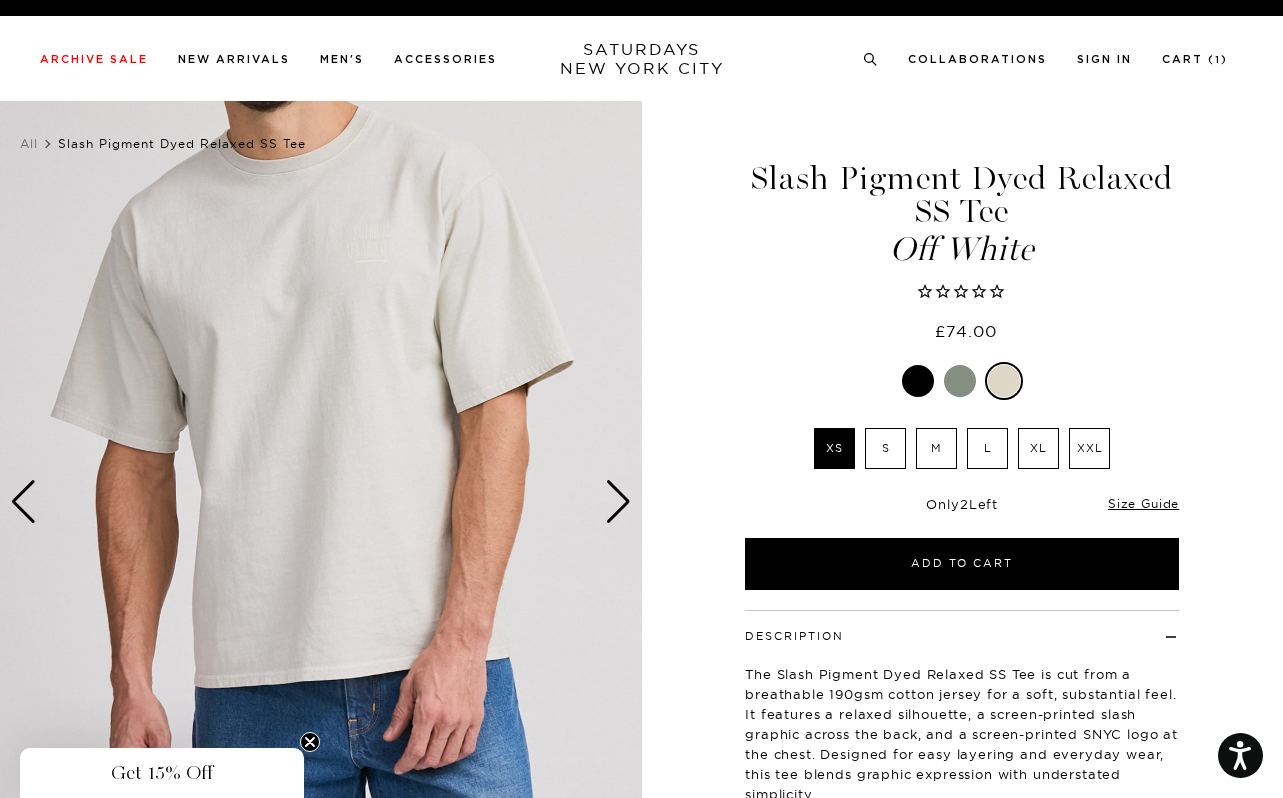 click at bounding box center [618, 502] 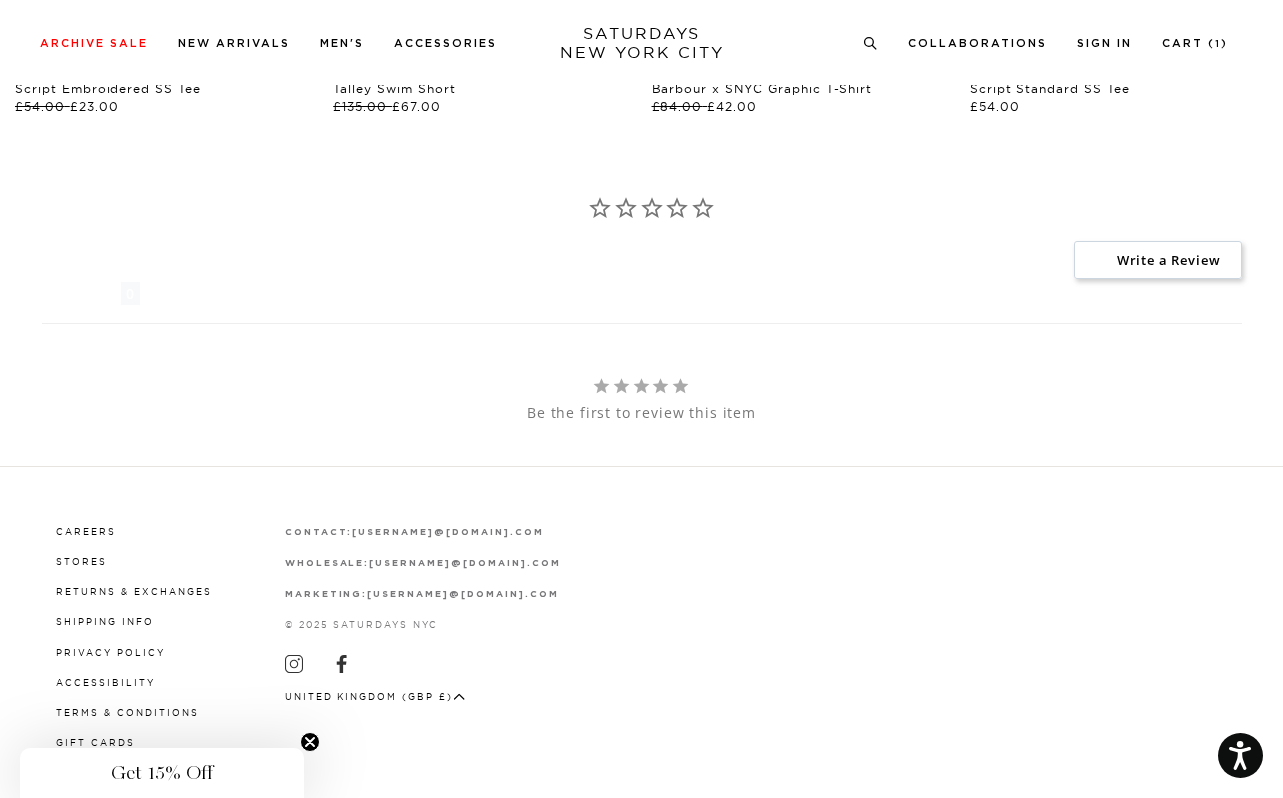 scroll, scrollTop: 1468, scrollLeft: 0, axis: vertical 